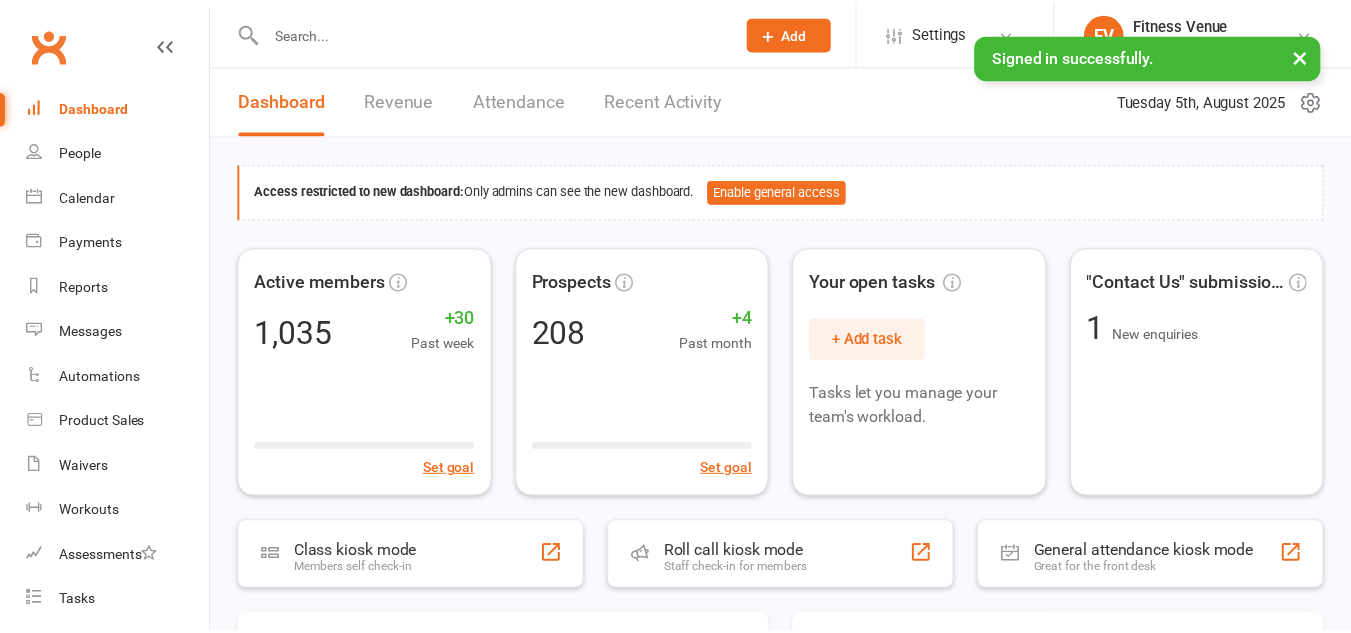 scroll, scrollTop: 0, scrollLeft: 0, axis: both 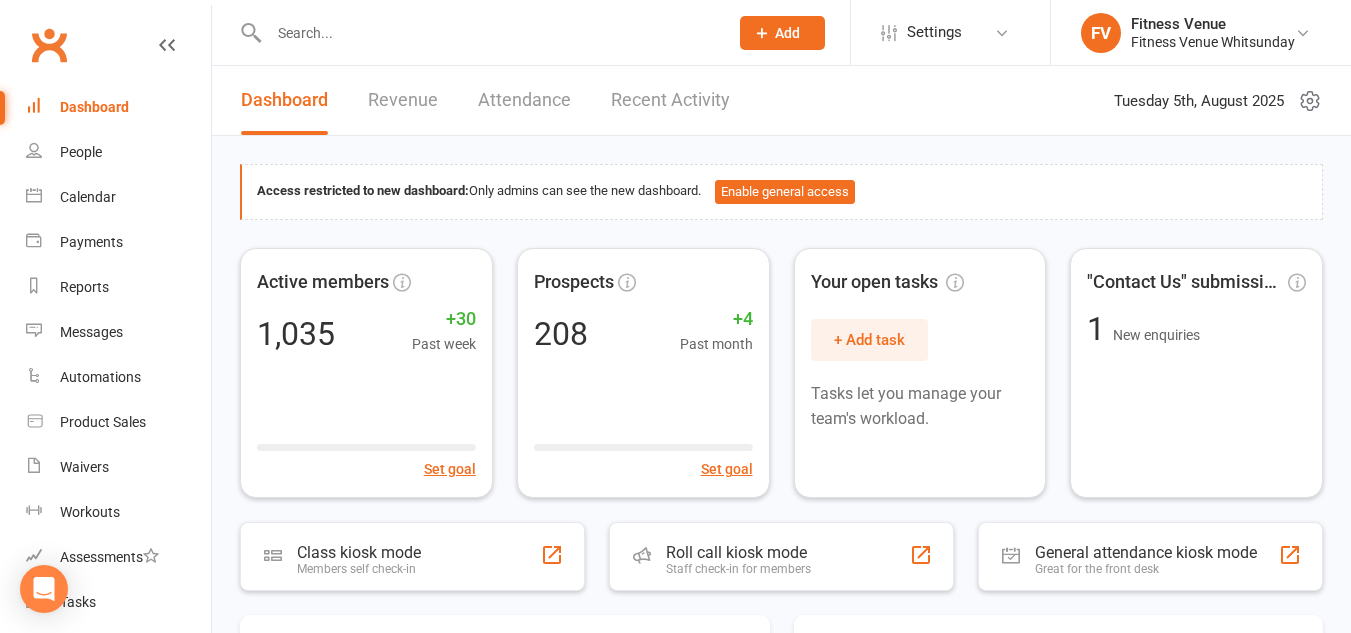 click at bounding box center (488, 33) 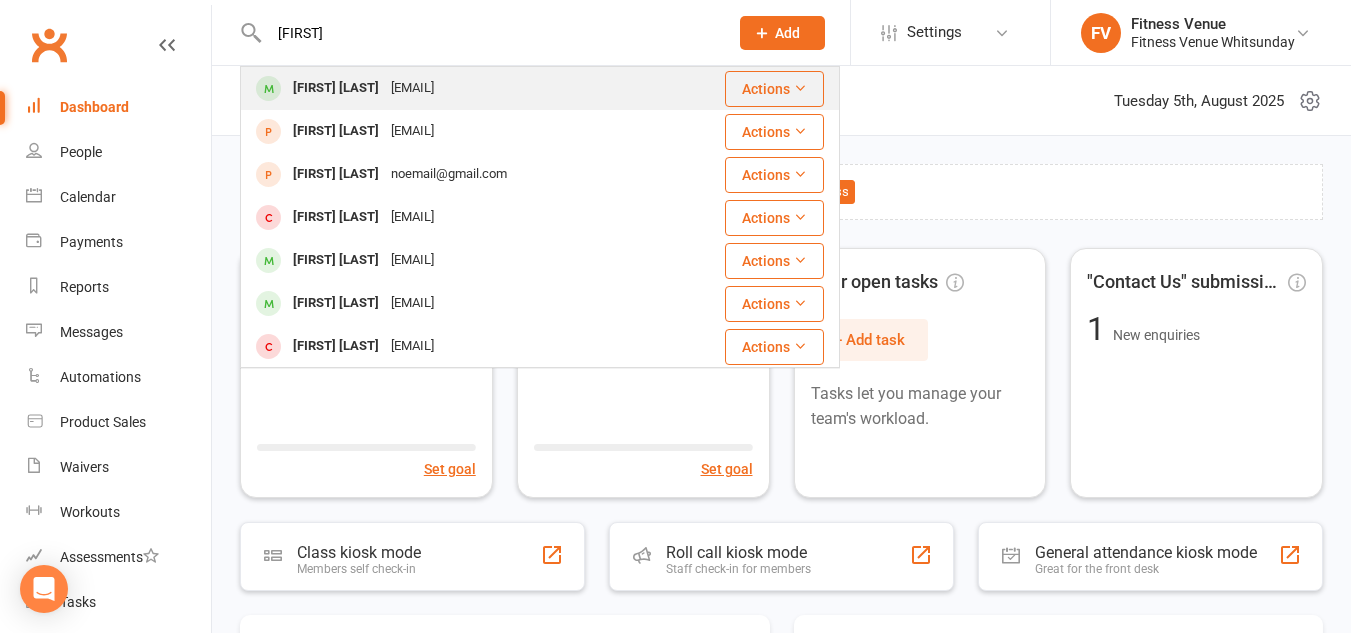 type on "[FIRST]" 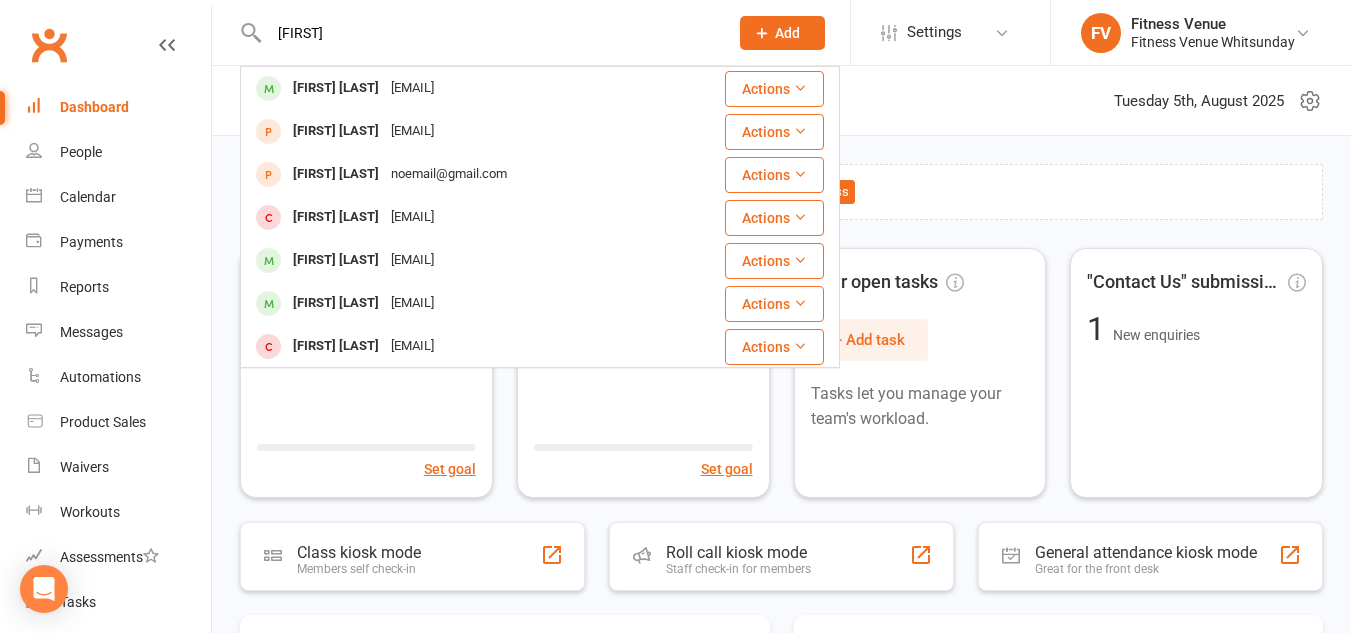 type 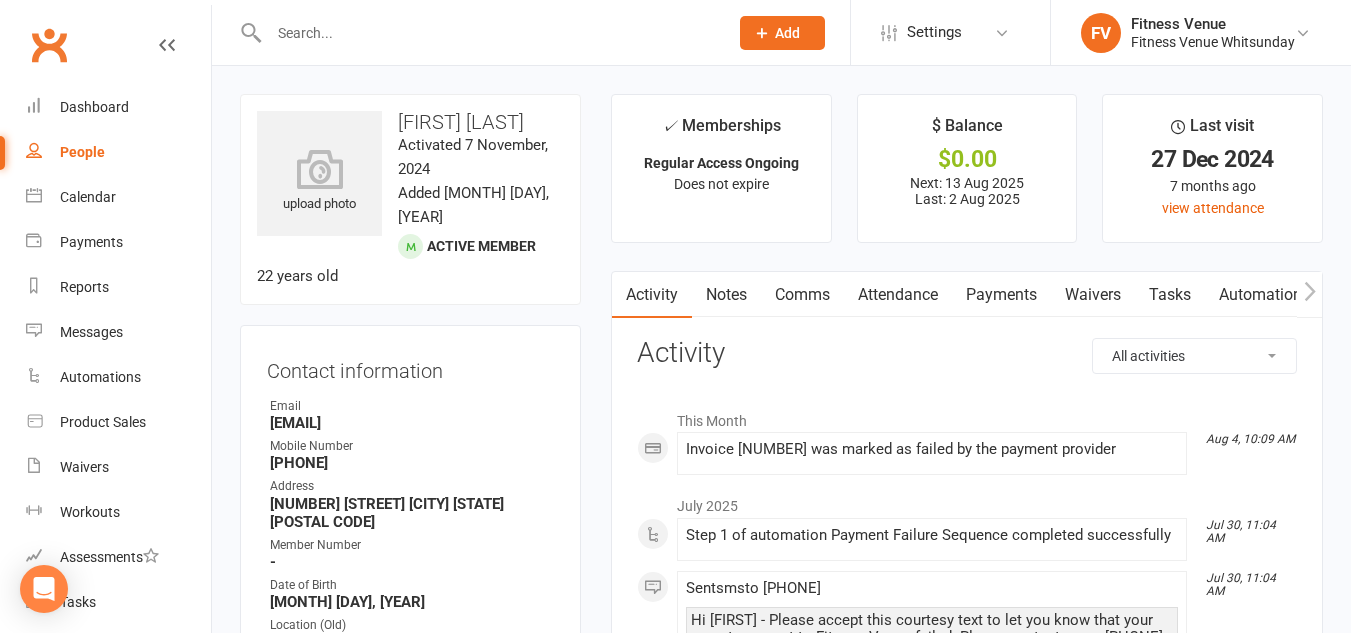 click on "Payments" at bounding box center (1001, 295) 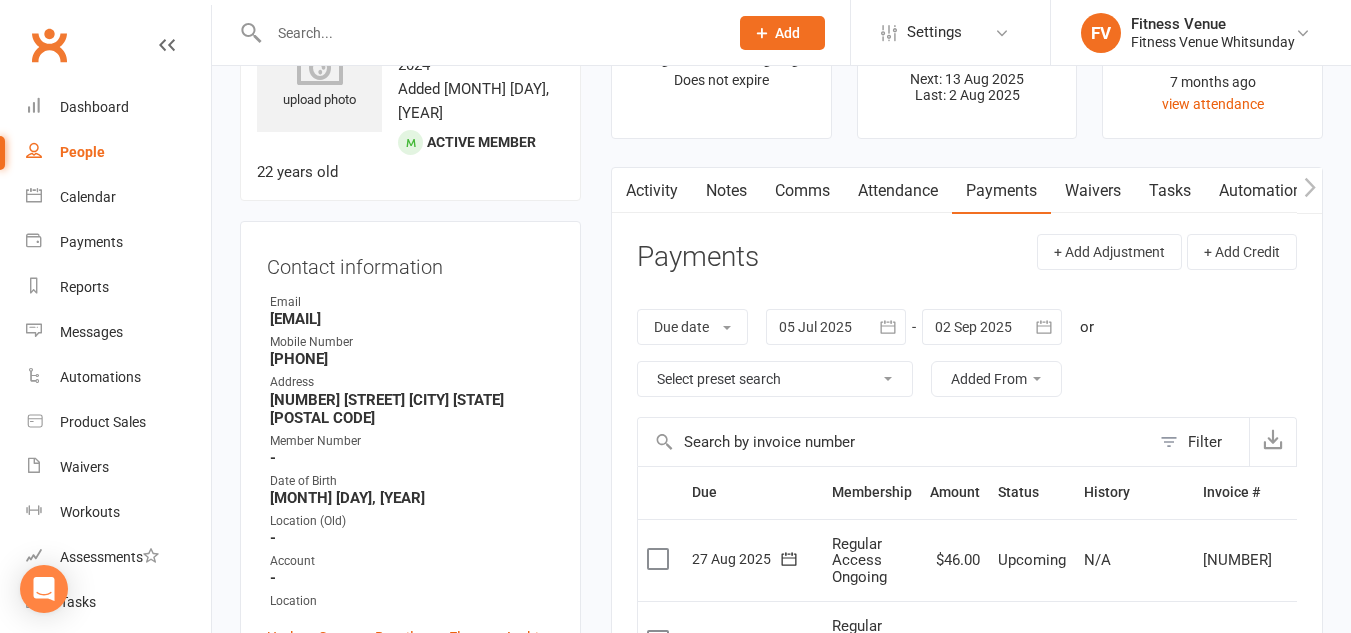 scroll, scrollTop: 100, scrollLeft: 0, axis: vertical 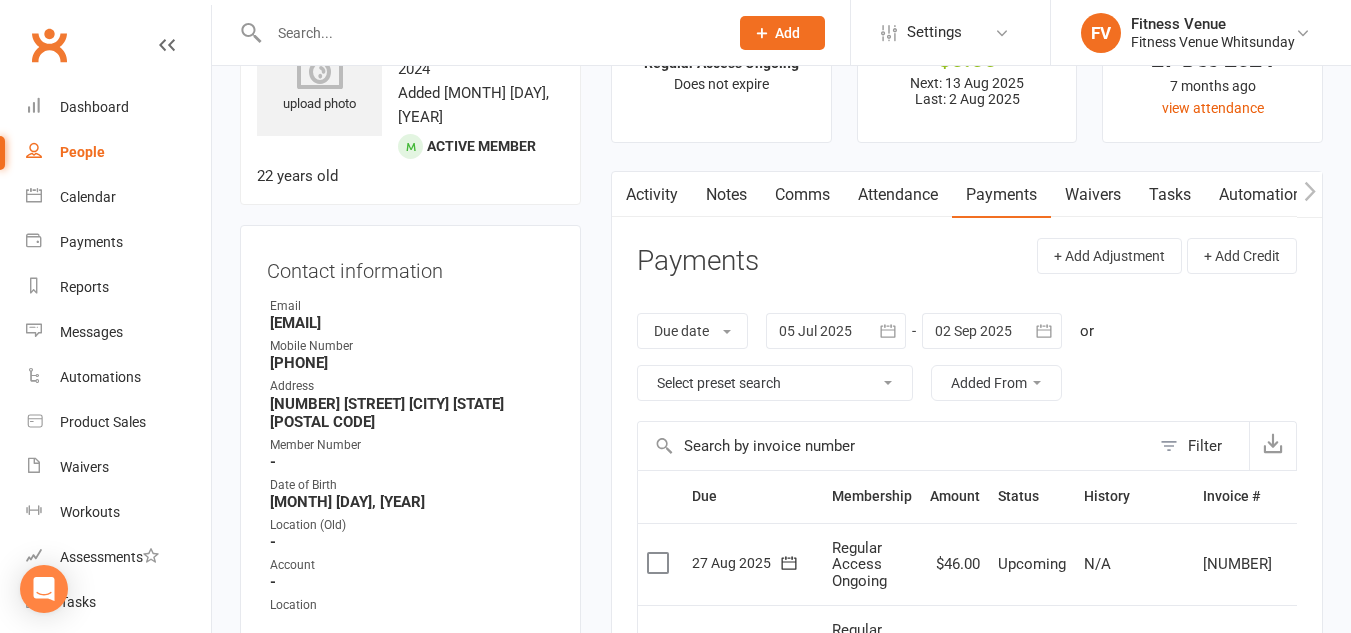 click on "Comms" at bounding box center (802, 195) 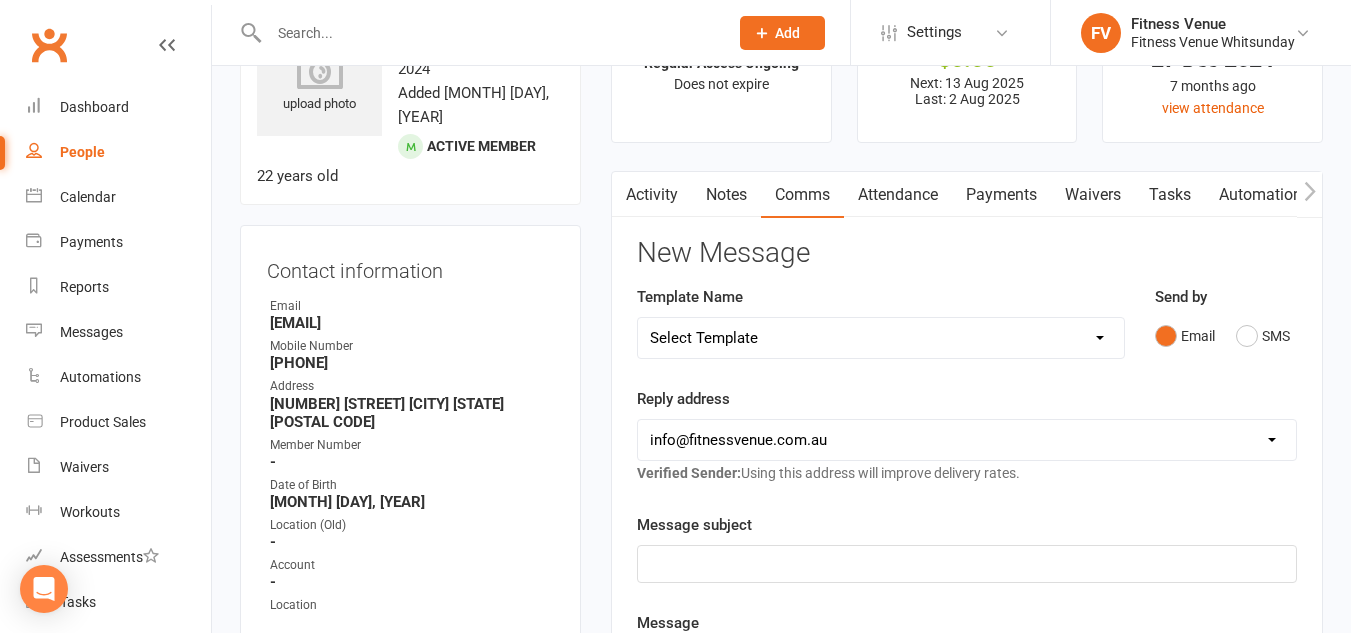 click on "Select Template [SMS] Excessive Defaults [Email] Membership Expiry [SMS] Membership Expiry [SMS] Online Signup [SMS] Payment Failure [Email] Price Increase" at bounding box center [881, 338] 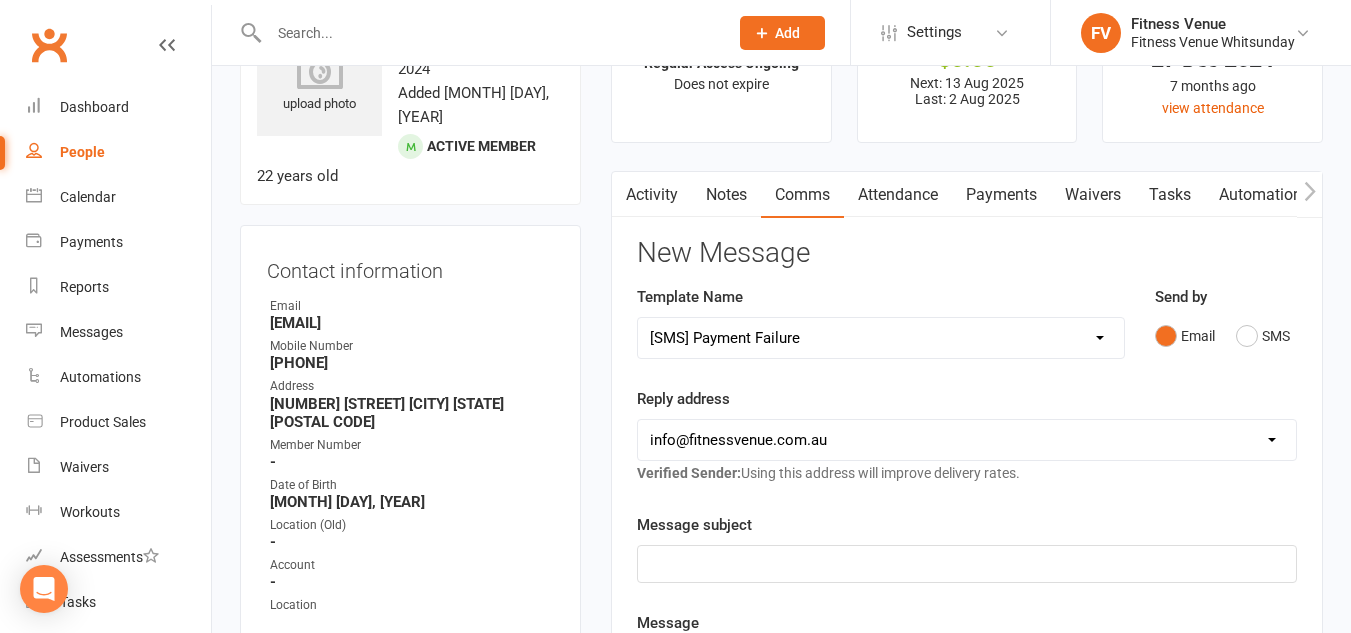 click on "Select Template [SMS] Excessive Defaults [Email] Membership Expiry [SMS] Membership Expiry [SMS] Online Signup [SMS] Payment Failure [Email] Price Increase" at bounding box center (881, 338) 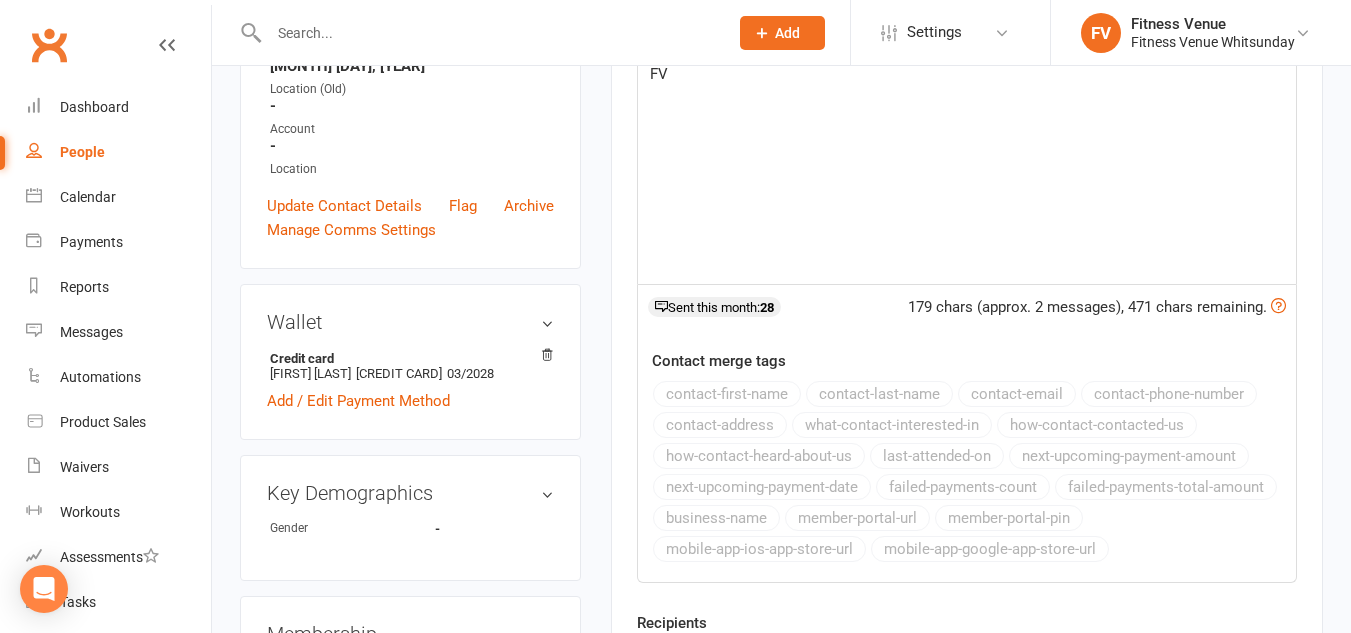 scroll, scrollTop: 700, scrollLeft: 0, axis: vertical 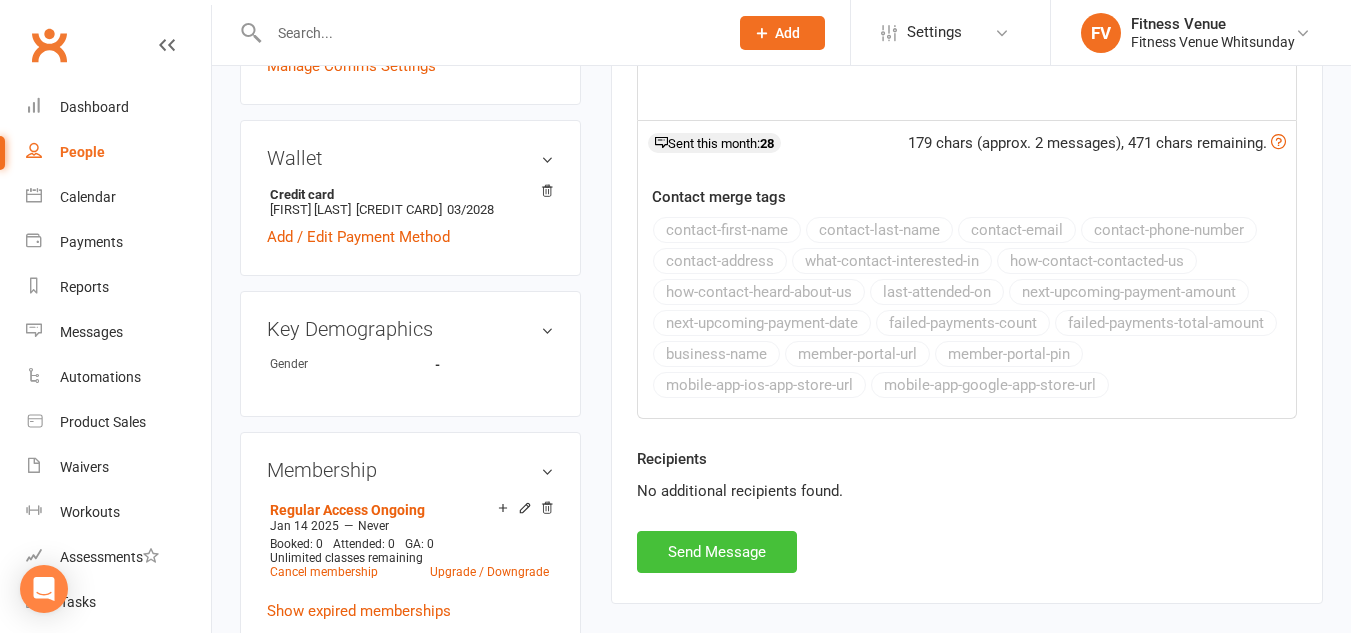 click on "Send Message" at bounding box center [717, 552] 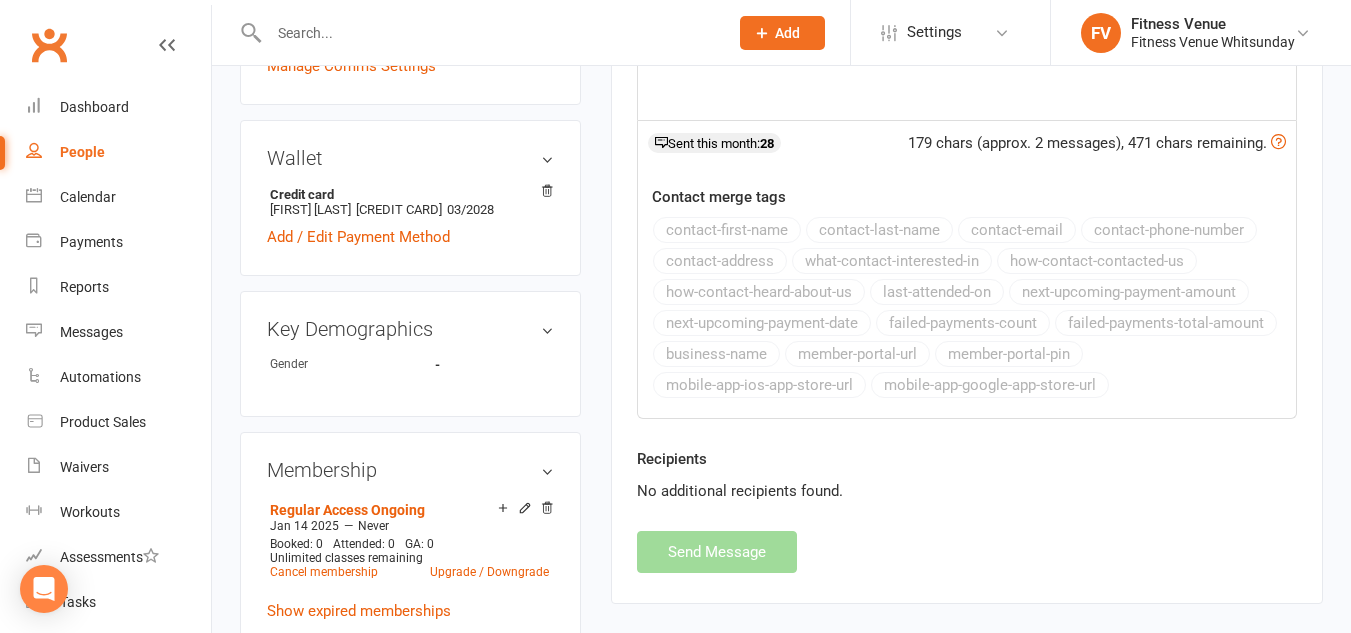 select 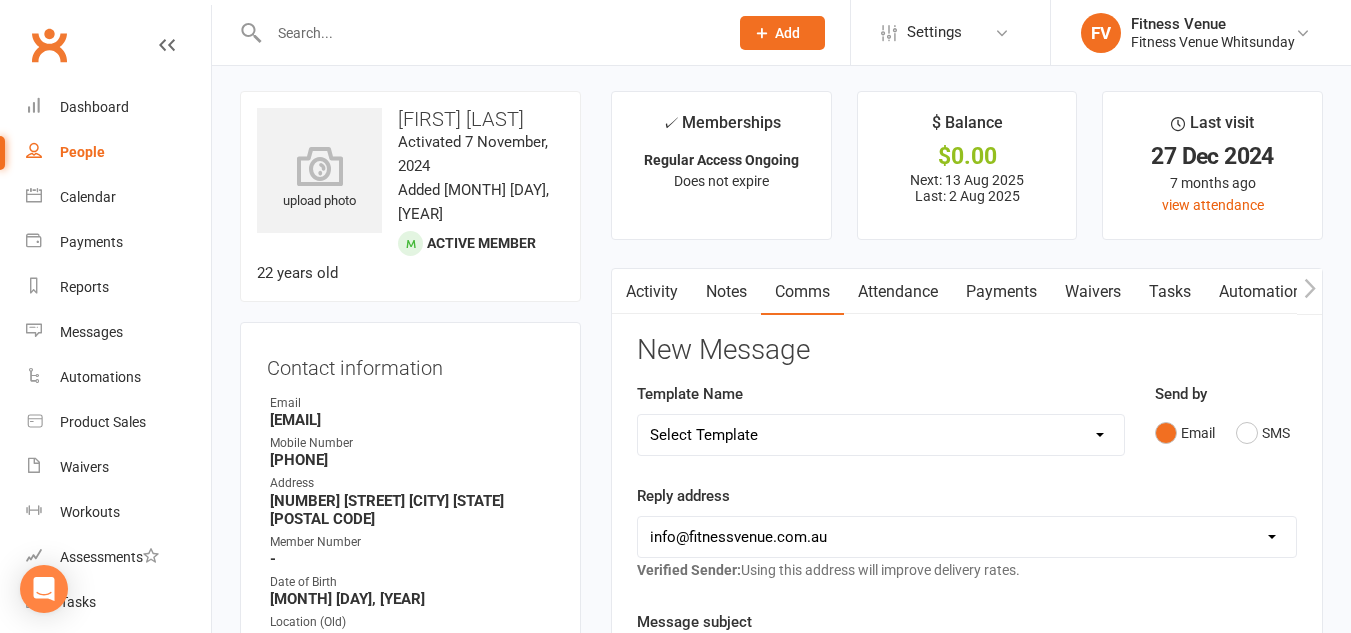 scroll, scrollTop: 0, scrollLeft: 0, axis: both 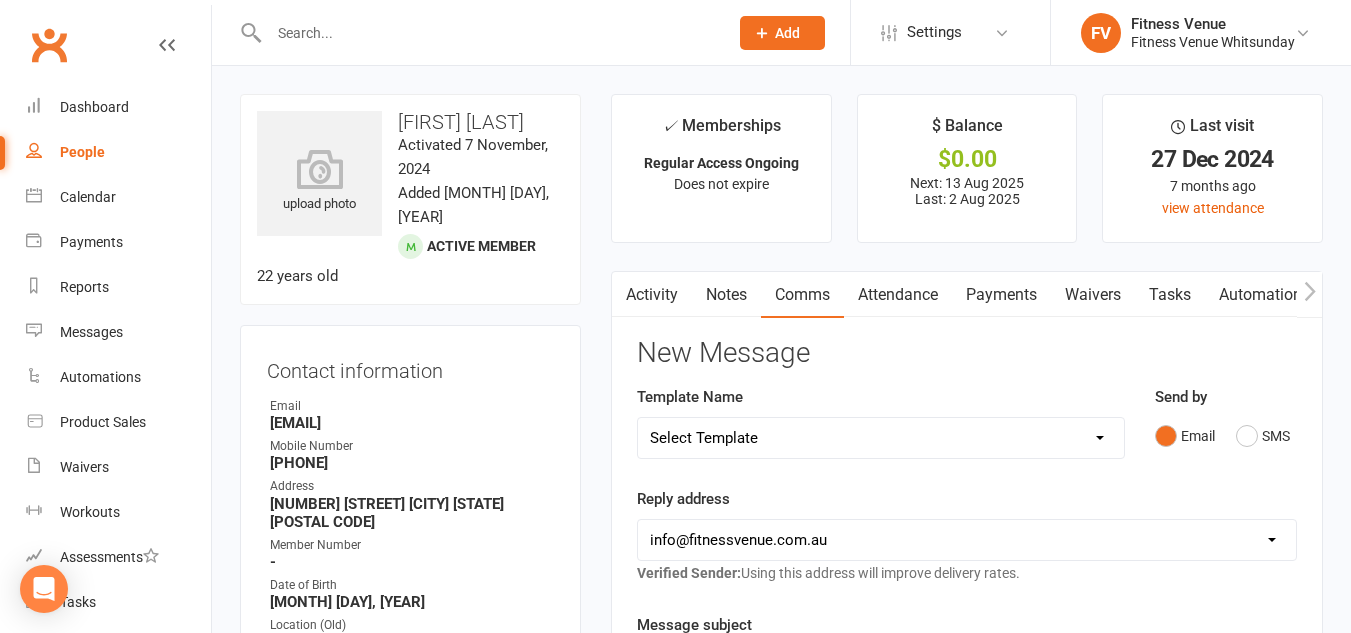 click at bounding box center [488, 33] 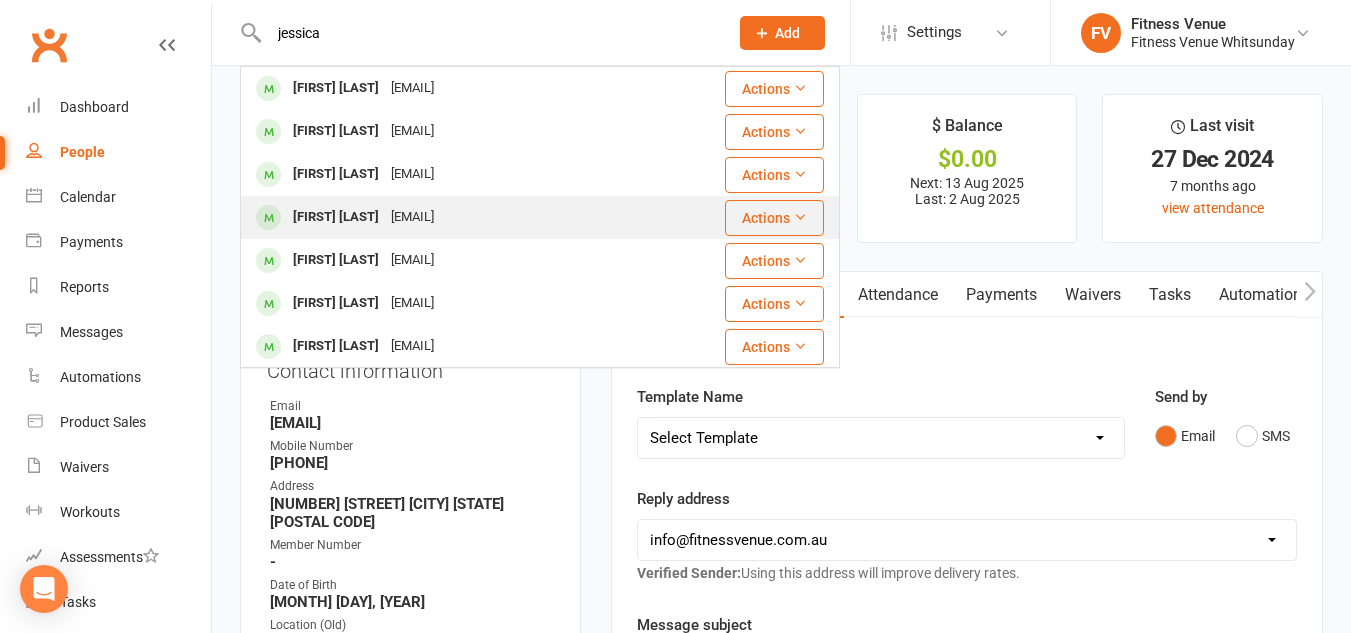 type on "jessica" 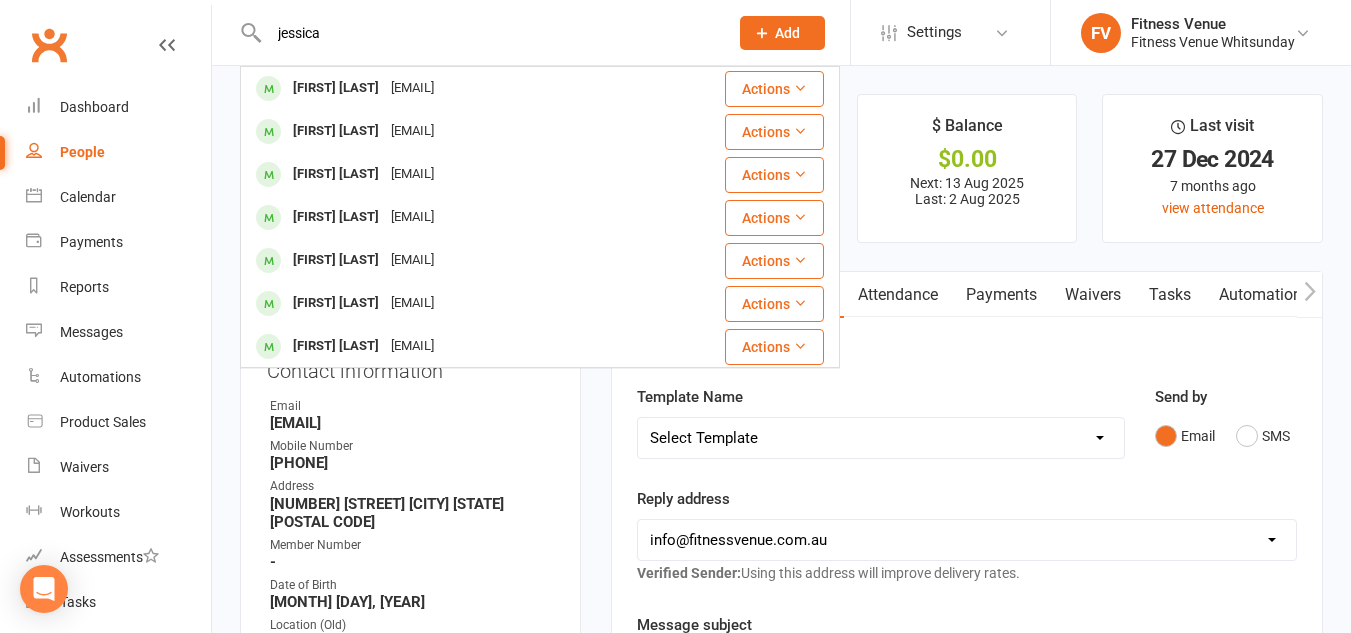 click on "[EMAIL]" at bounding box center (412, 217) 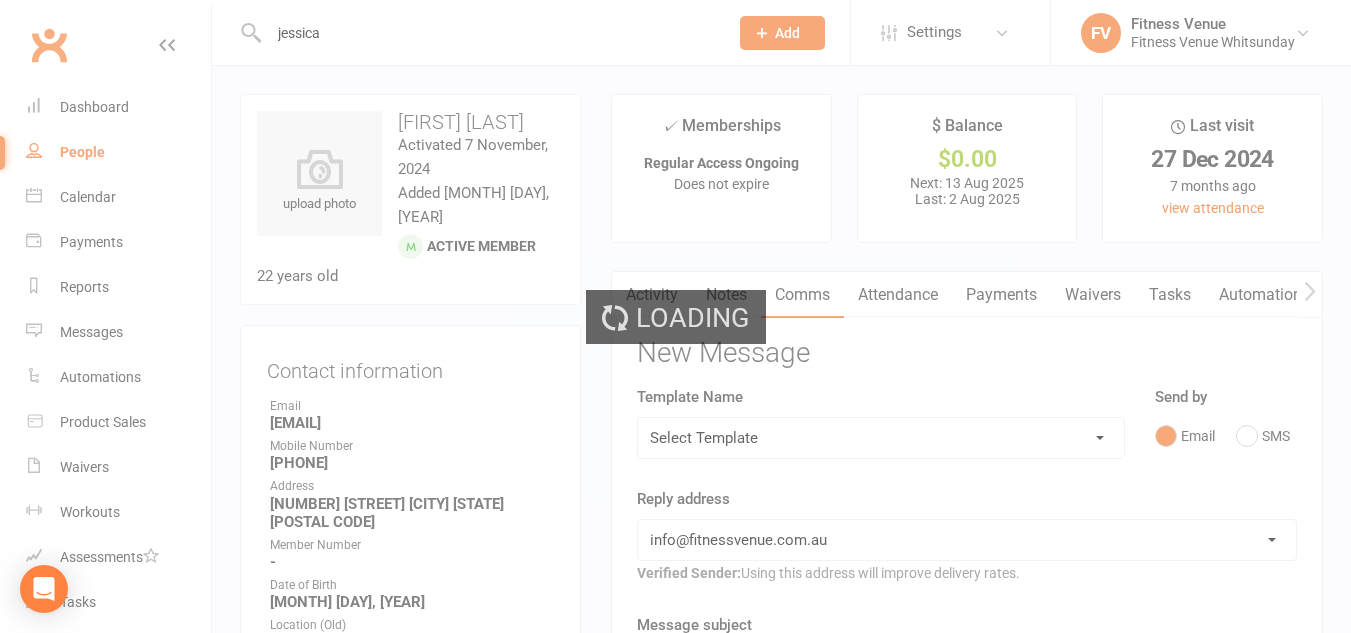 type 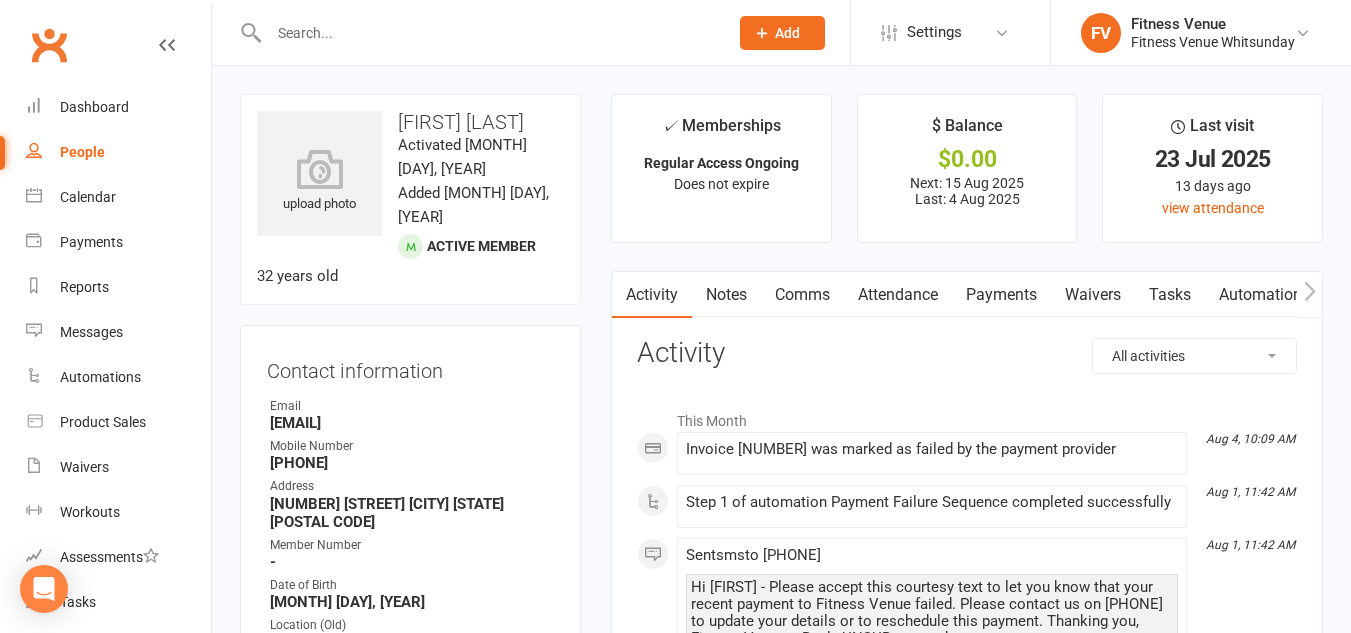 click on "Payments" at bounding box center (1001, 295) 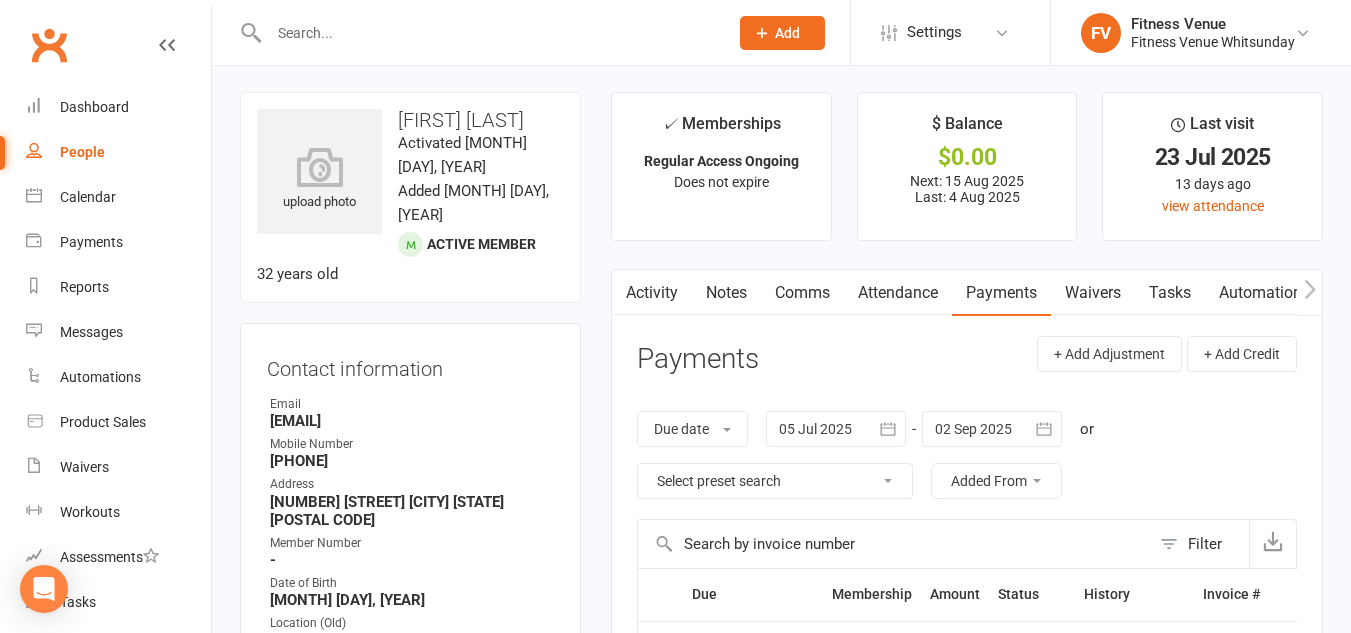 scroll, scrollTop: 0, scrollLeft: 0, axis: both 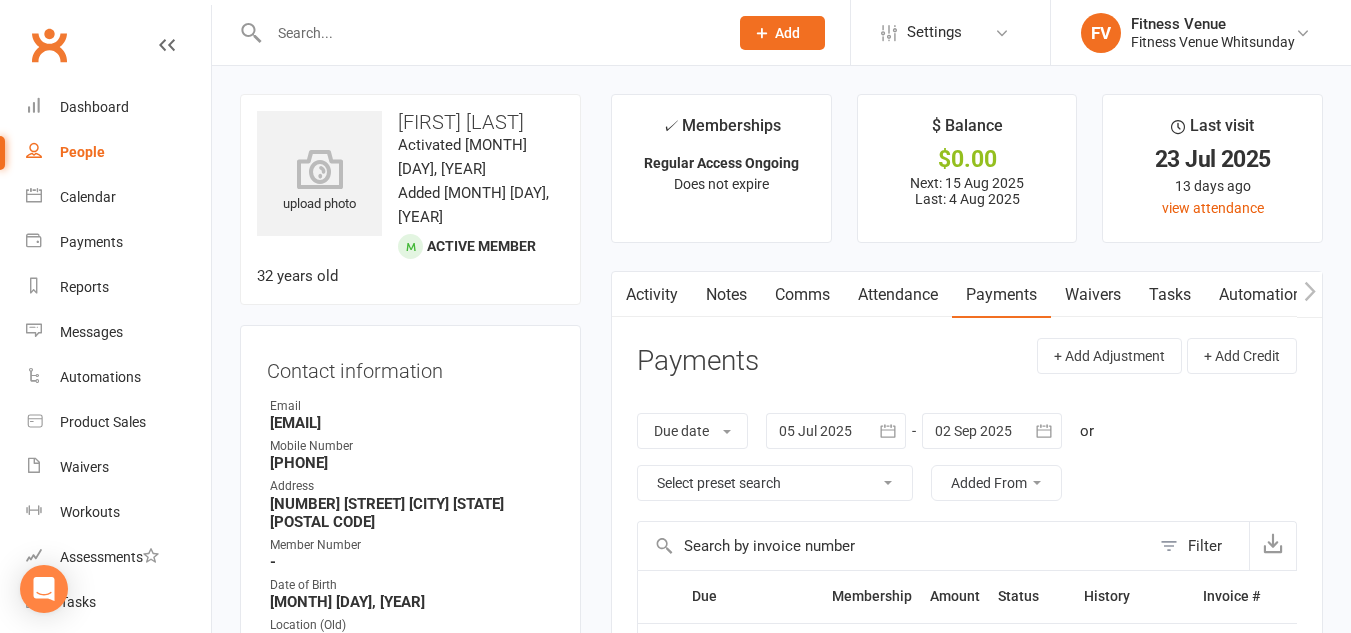 click on "Comms" at bounding box center (802, 295) 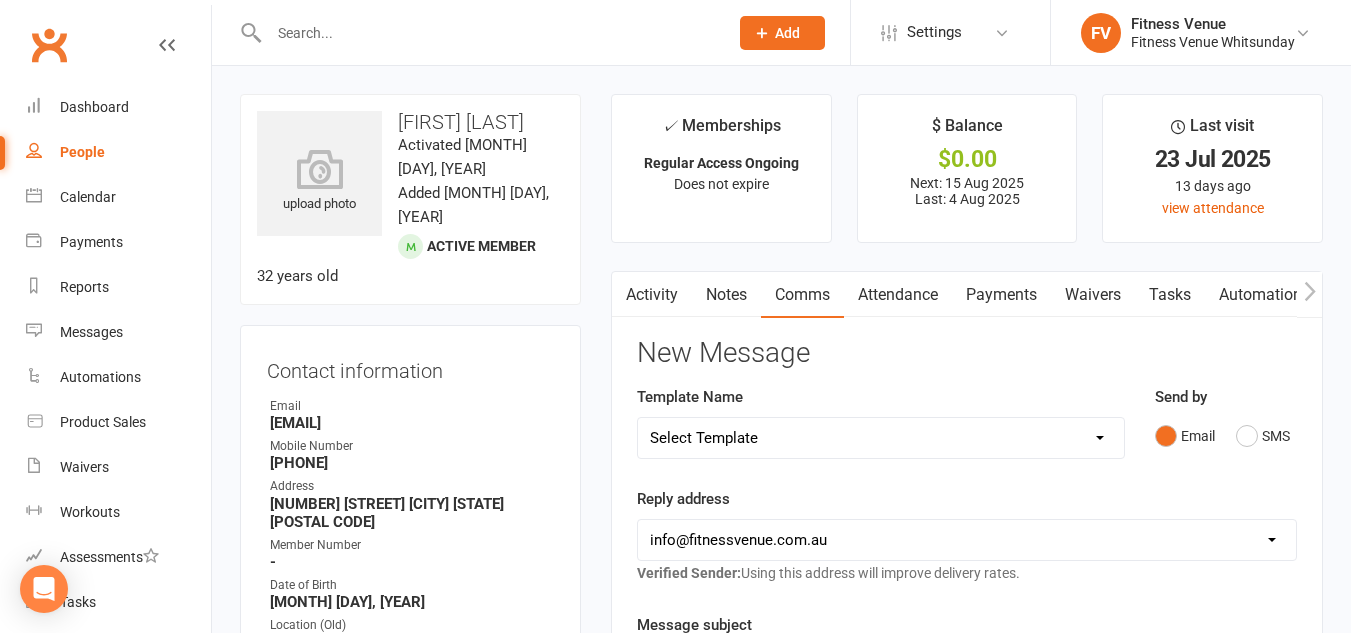 click on "Select Template [SMS] Excessive Defaults [Email] Membership Expiry [SMS] Membership Expiry [SMS] Online Signup [SMS] Payment Failure [Email] Price Increase" at bounding box center (881, 438) 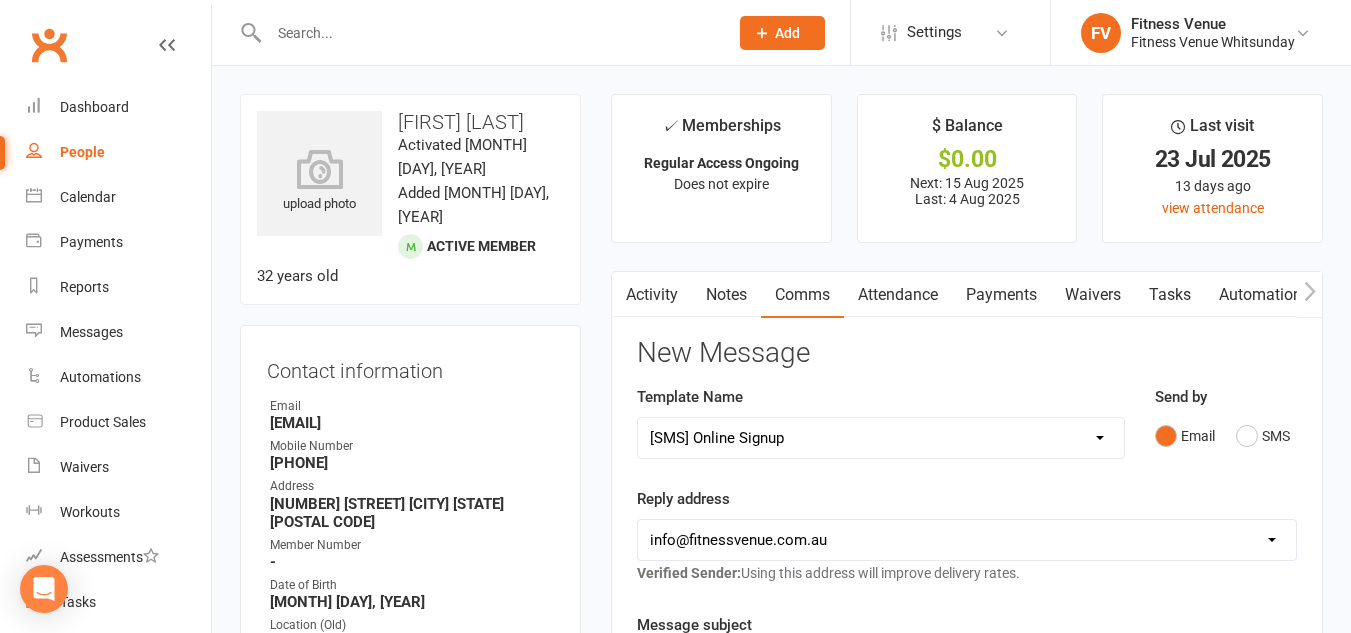 click on "Select Template [SMS] Excessive Defaults [Email] Membership Expiry [SMS] Membership Expiry [SMS] Online Signup [SMS] Payment Failure [Email] Price Increase" at bounding box center [881, 438] 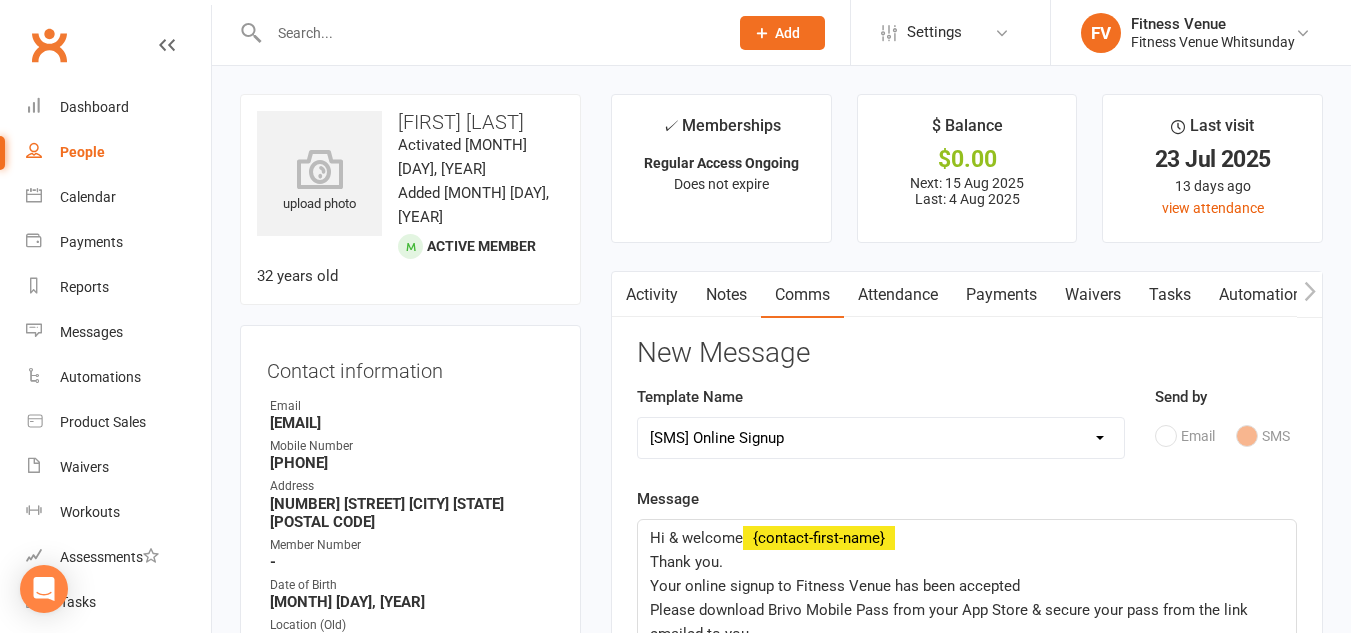 click on "Select Template [SMS] Excessive Defaults [Email] Membership Expiry [SMS] Membership Expiry [SMS] Online Signup [SMS] Payment Failure [Email] Price Increase" at bounding box center (881, 438) 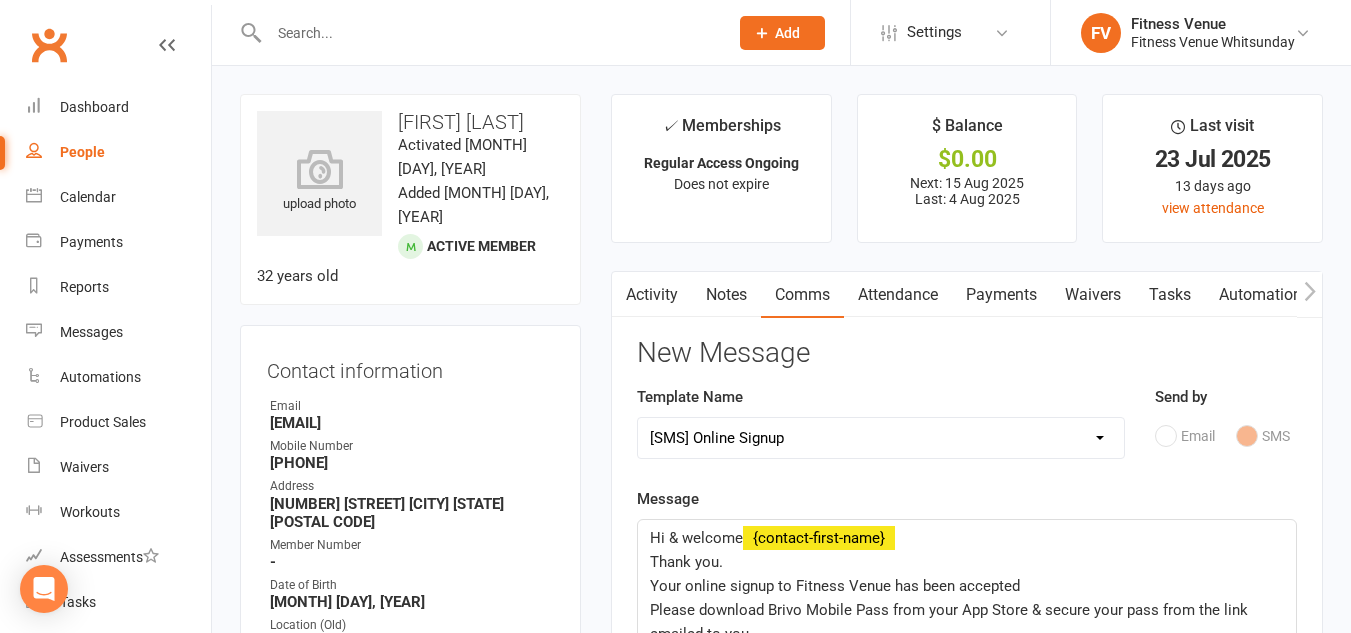 select on "4" 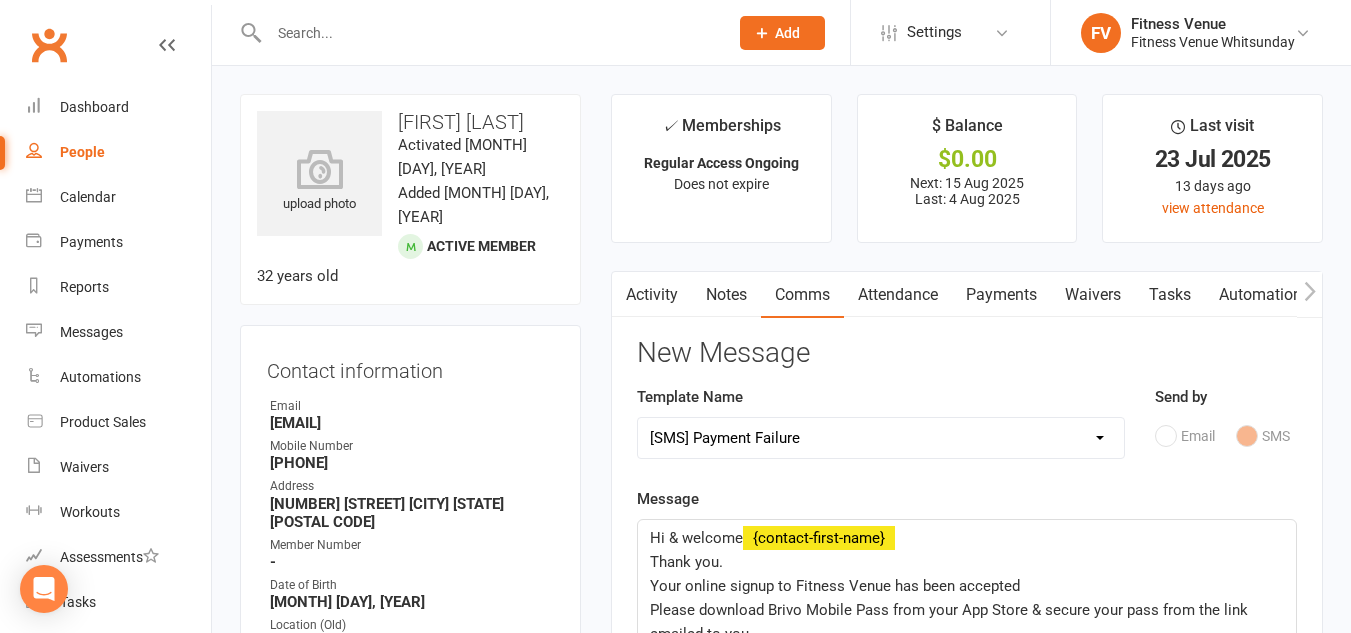 click on "Select Template [SMS] Excessive Defaults [Email] Membership Expiry [SMS] Membership Expiry [SMS] Online Signup [SMS] Payment Failure [Email] Price Increase" at bounding box center [881, 438] 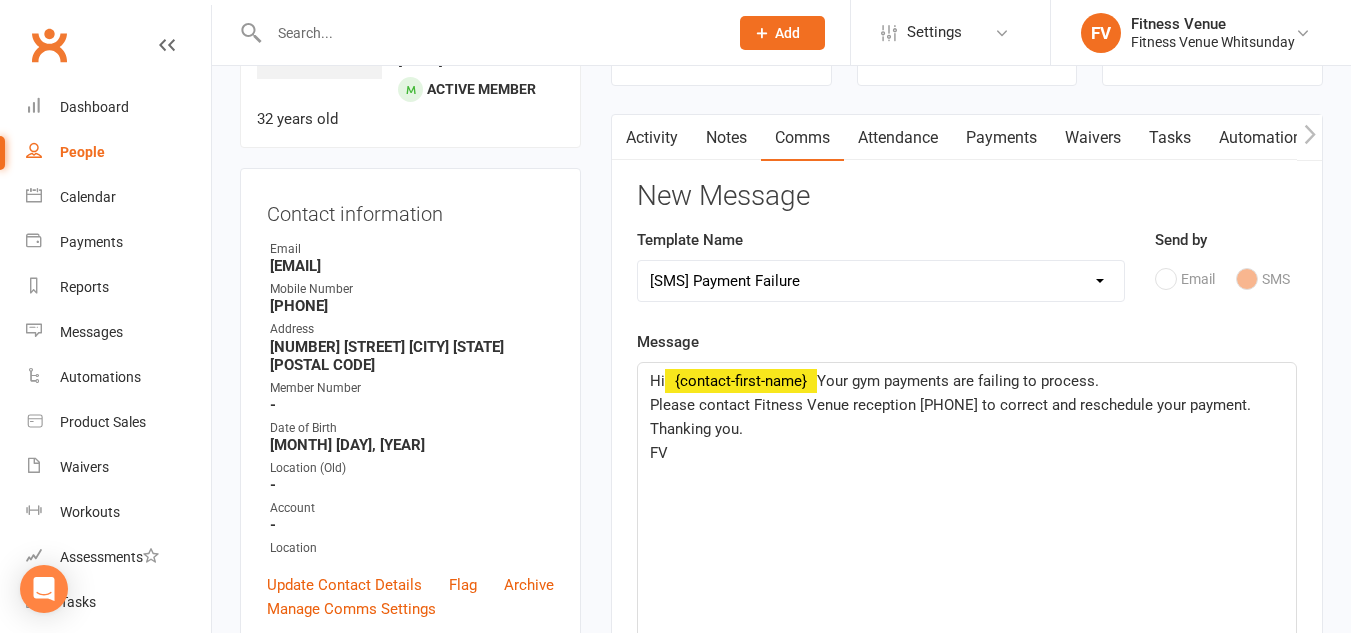 scroll, scrollTop: 400, scrollLeft: 0, axis: vertical 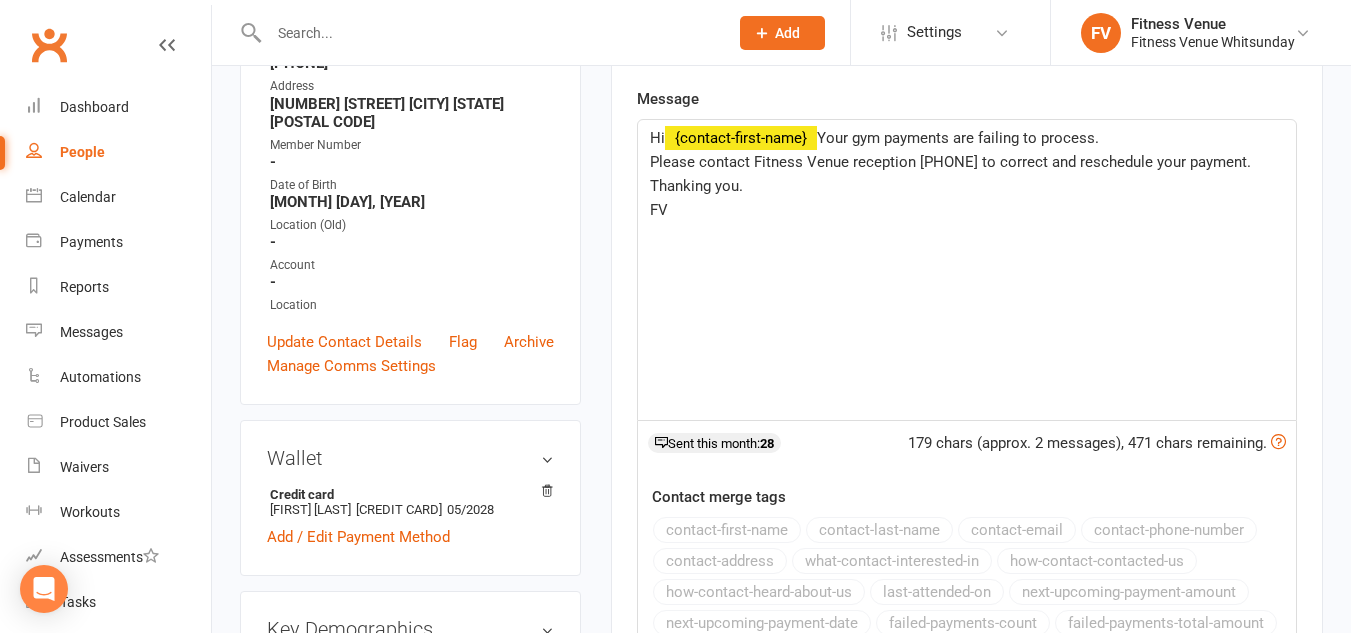 click on "Hi  ﻿ {contact-first-name}  Your gym payments are failing to process." 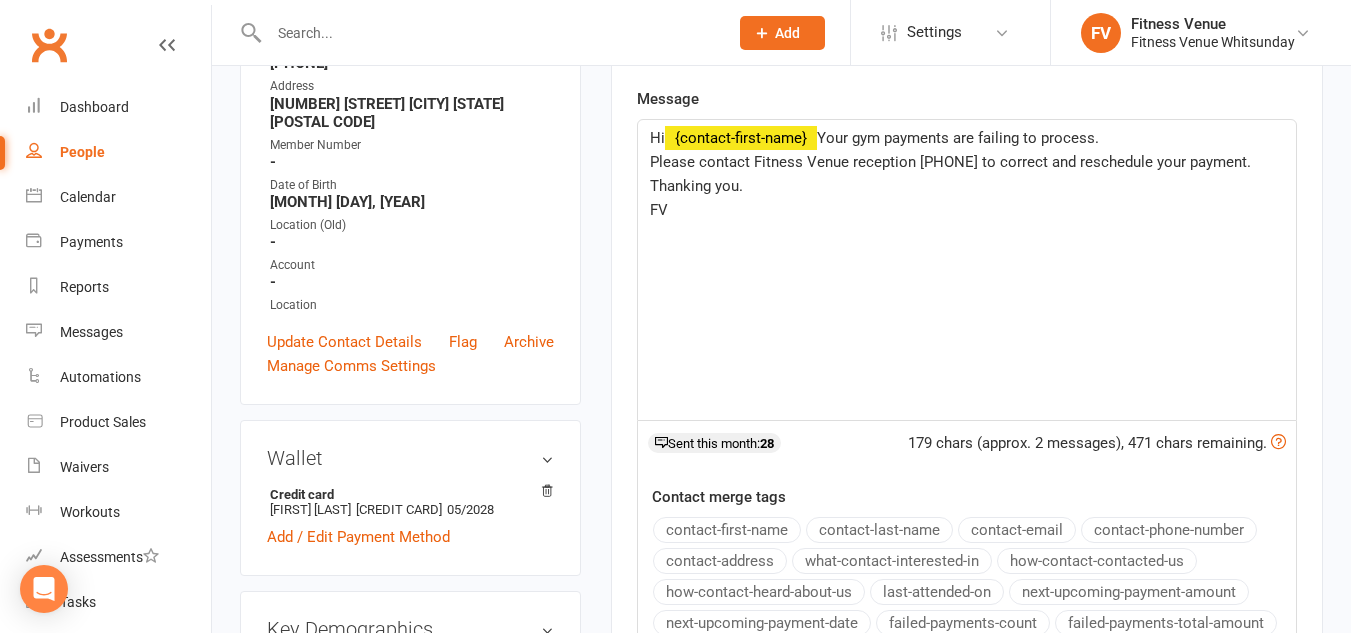 drag, startPoint x: 1284, startPoint y: 159, endPoint x: 700, endPoint y: 161, distance: 584.0034 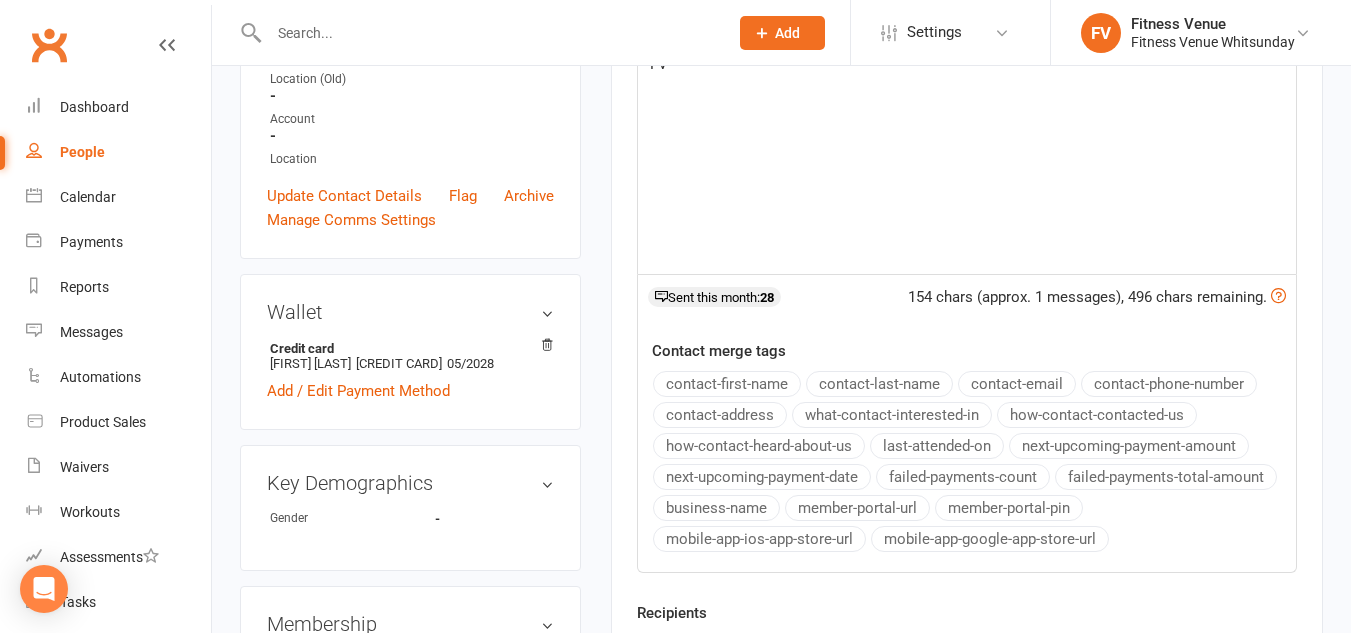 scroll, scrollTop: 700, scrollLeft: 0, axis: vertical 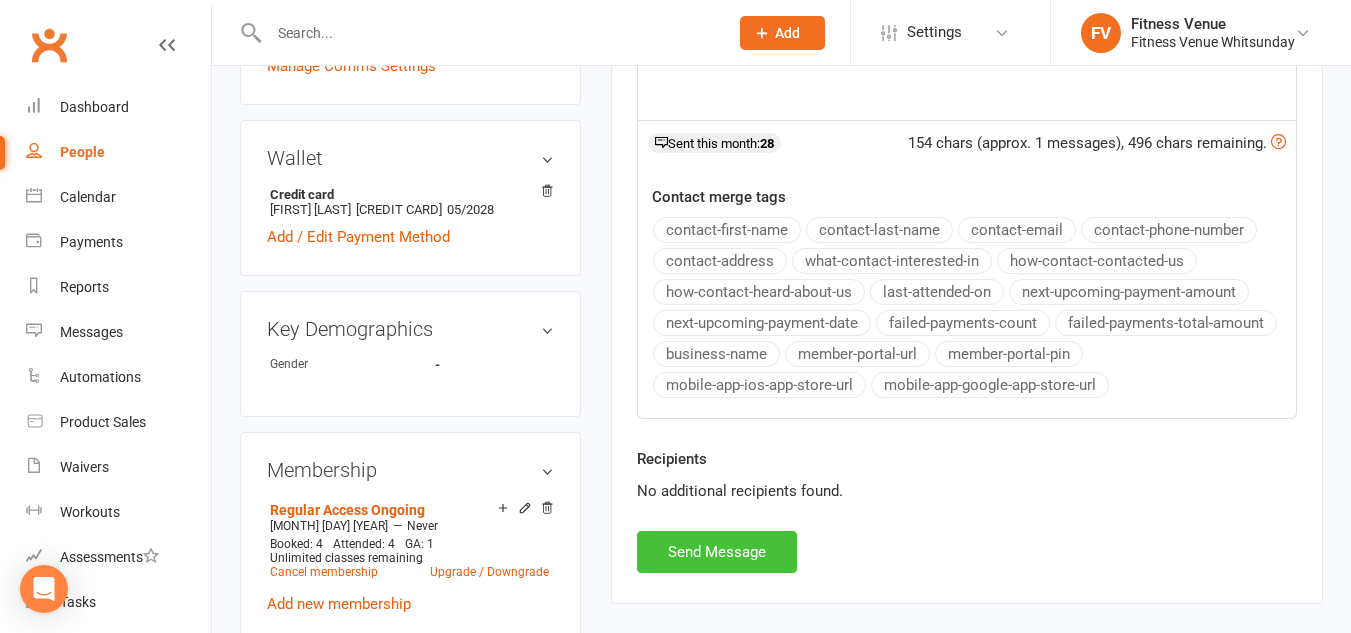 click on "Send Message" at bounding box center [717, 552] 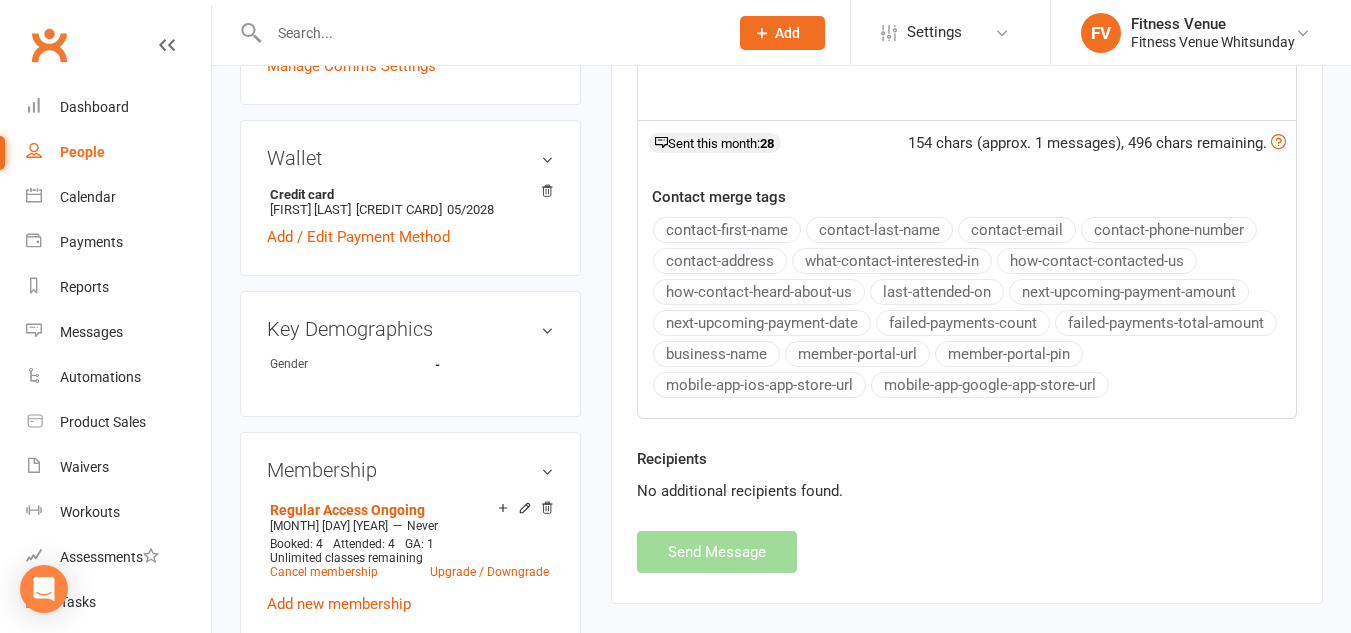 select 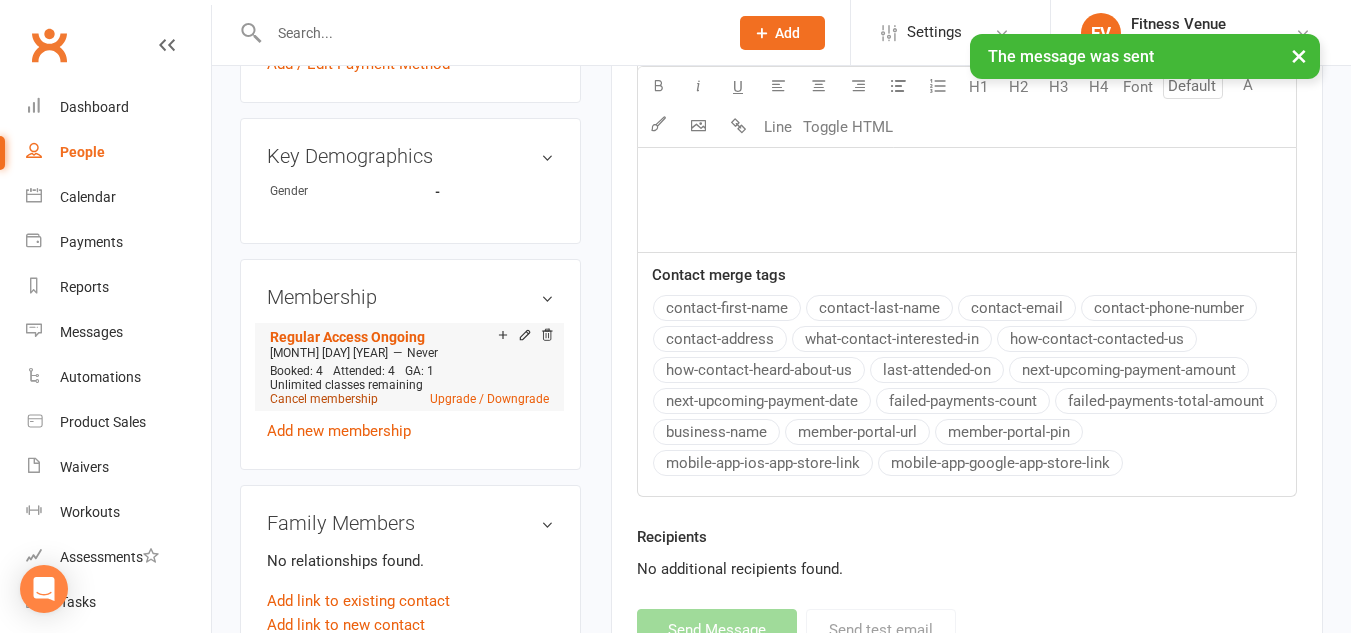 scroll, scrollTop: 900, scrollLeft: 0, axis: vertical 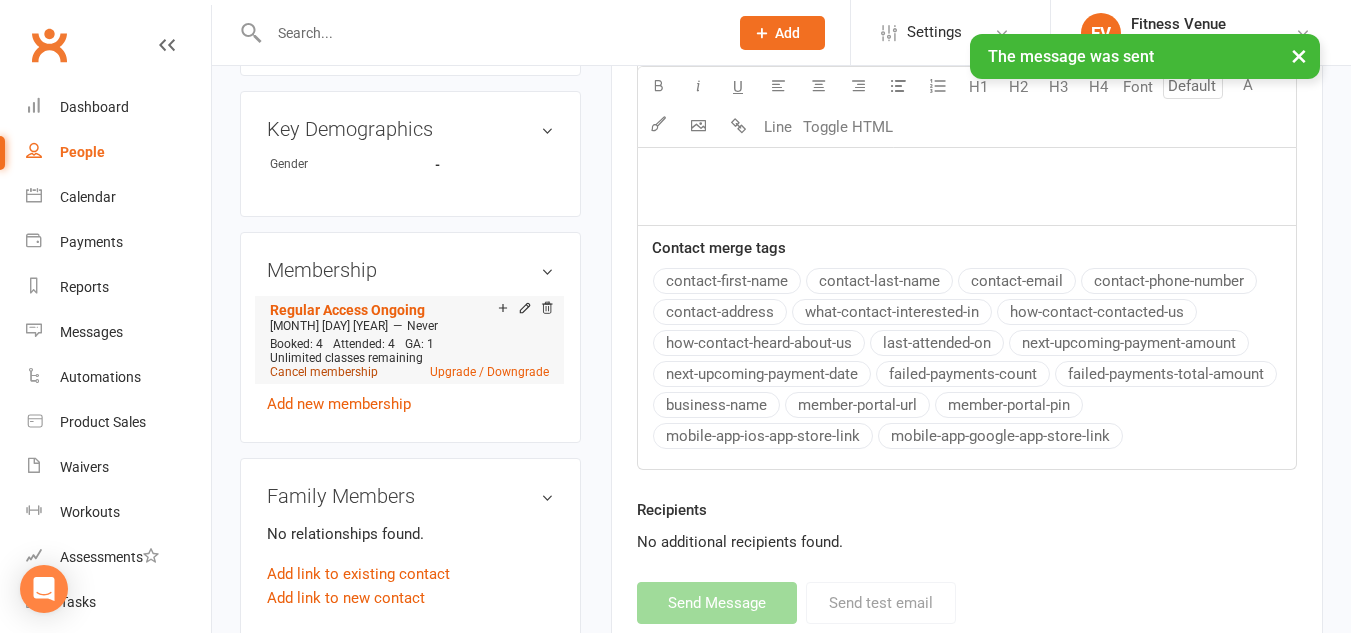 click on "Cancel membership" at bounding box center [324, 372] 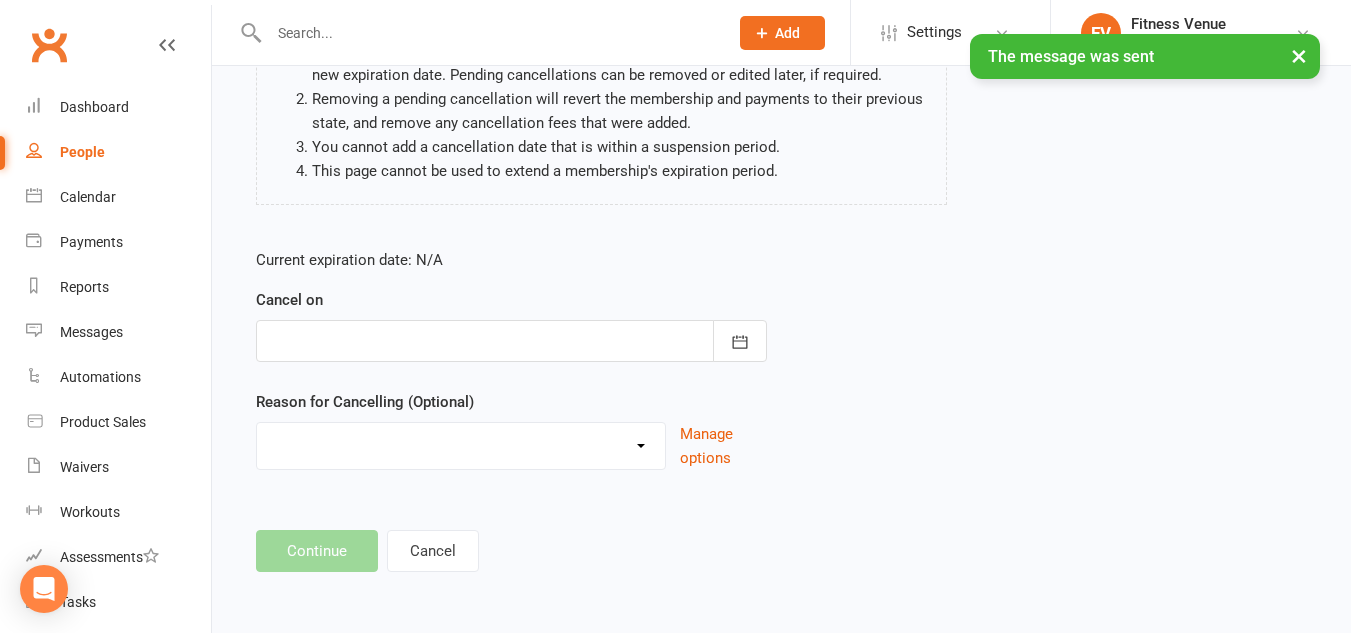 scroll, scrollTop: 0, scrollLeft: 0, axis: both 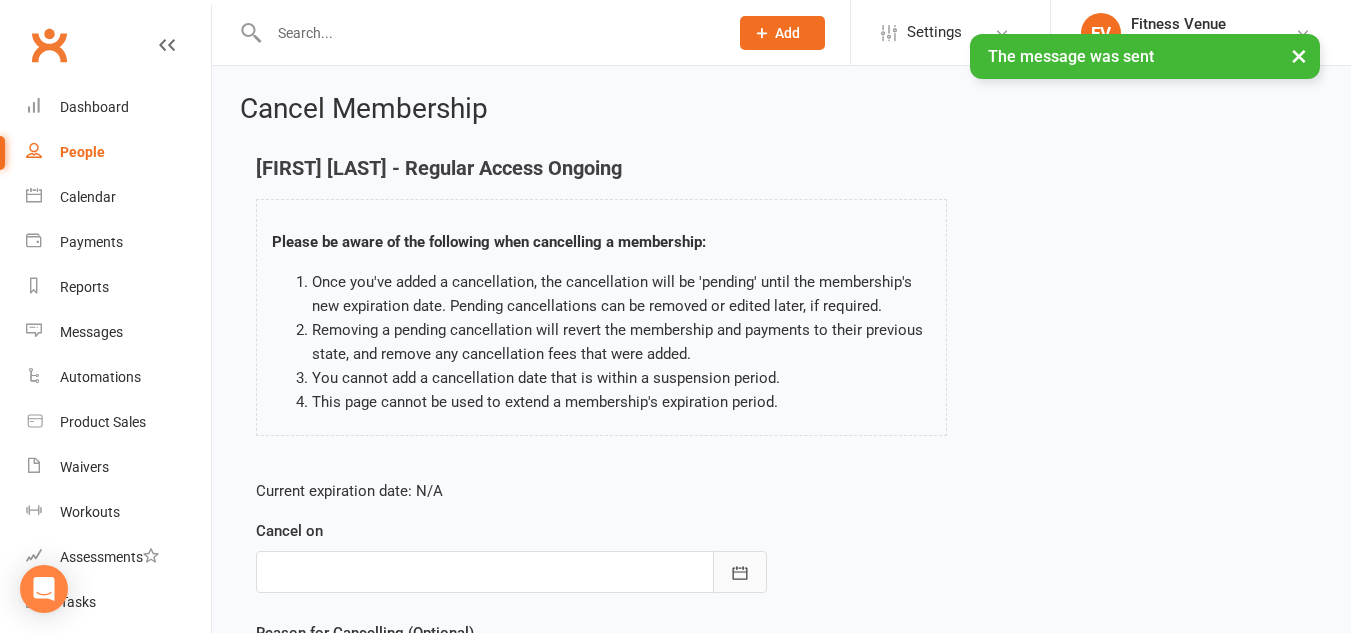 click 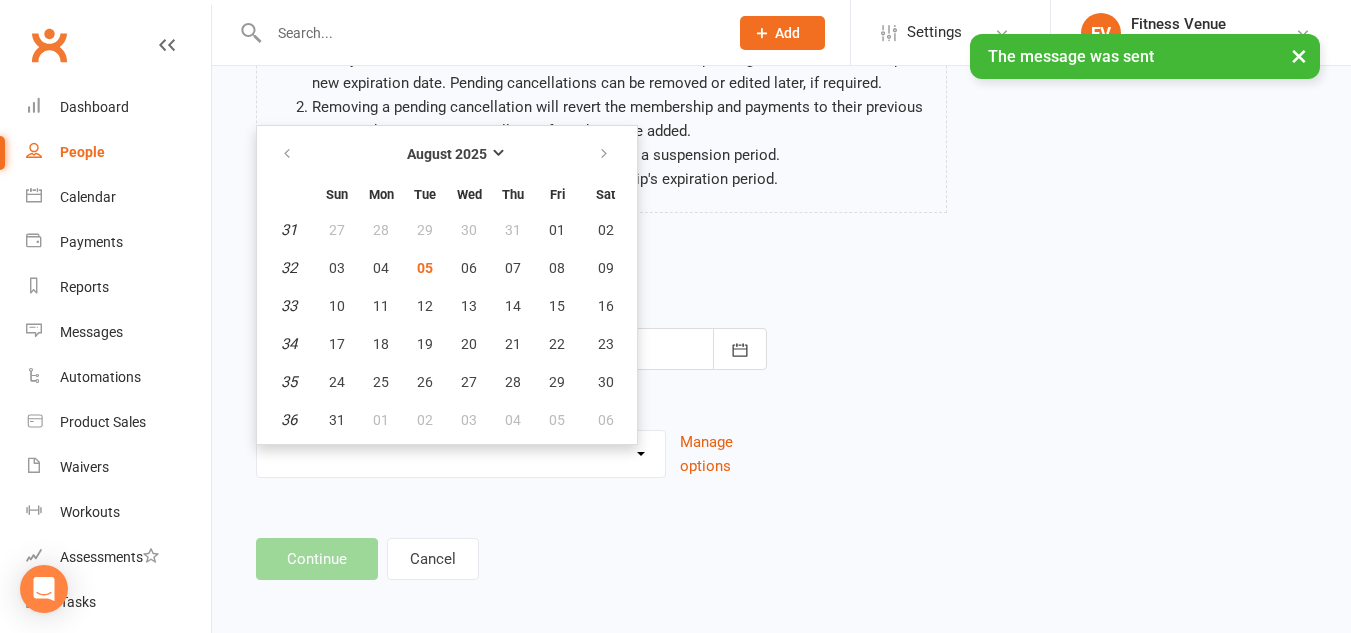 scroll, scrollTop: 230, scrollLeft: 0, axis: vertical 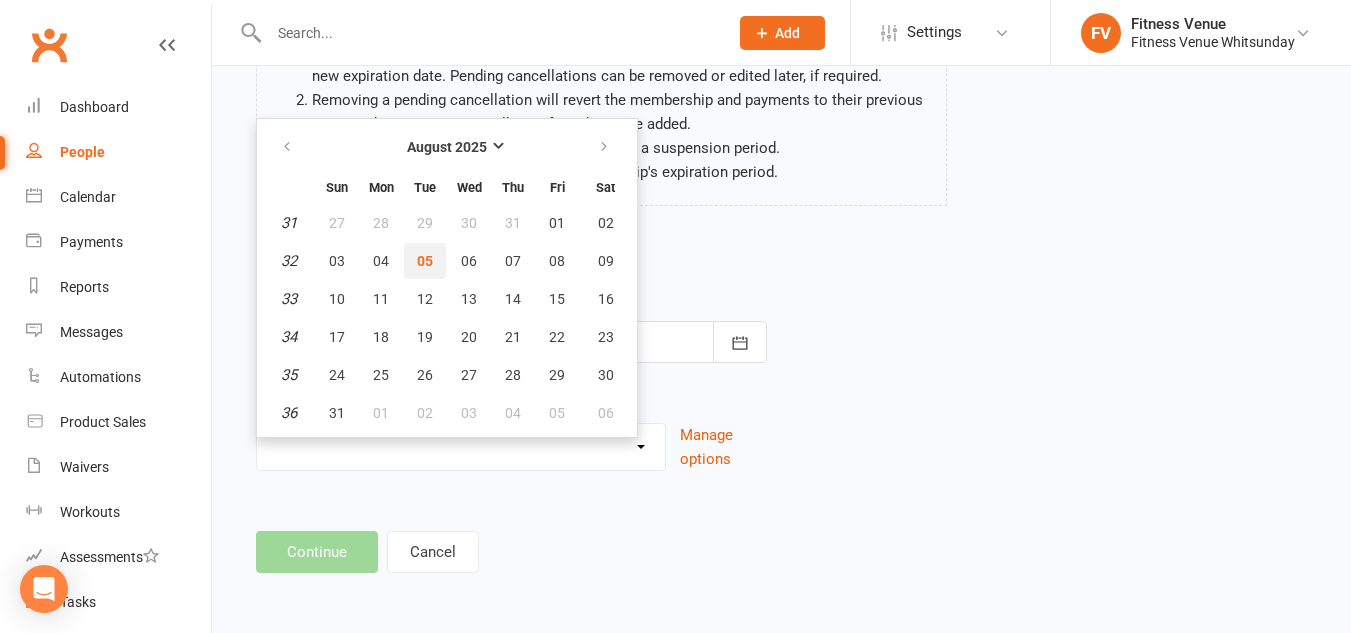 click on "05" at bounding box center [425, 261] 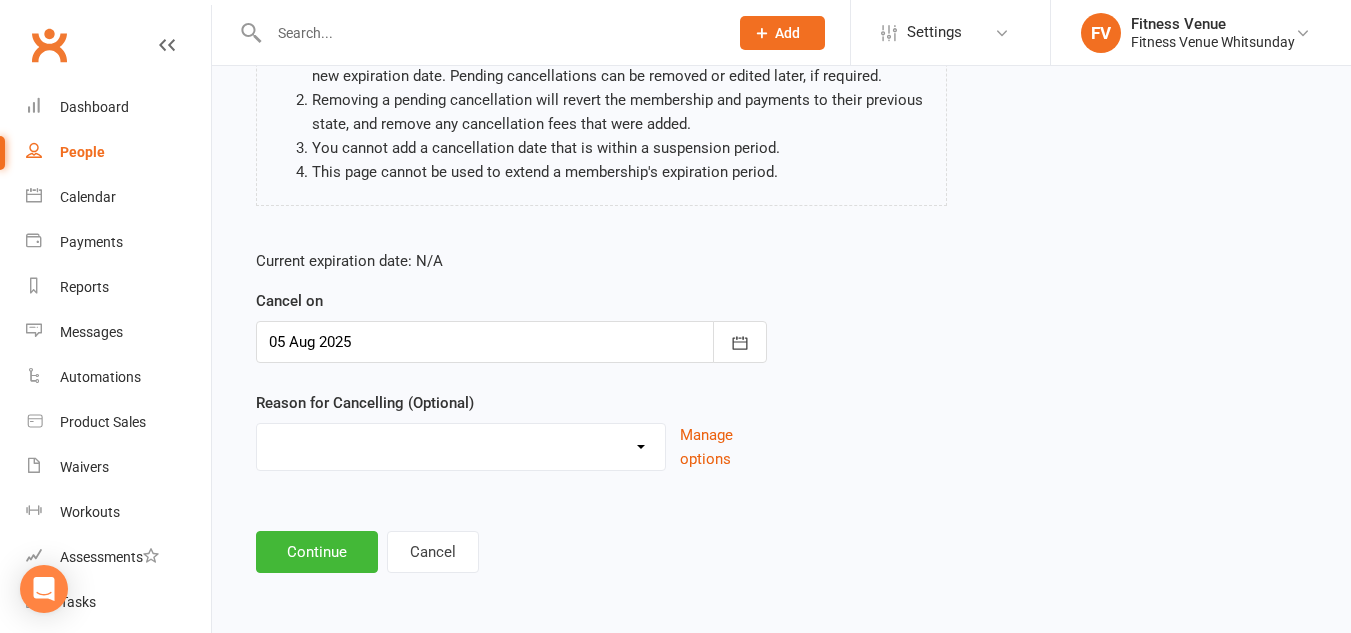 click on "Email request Excessive defaults Holiday Injury Leaving town Other reason" at bounding box center (461, 444) 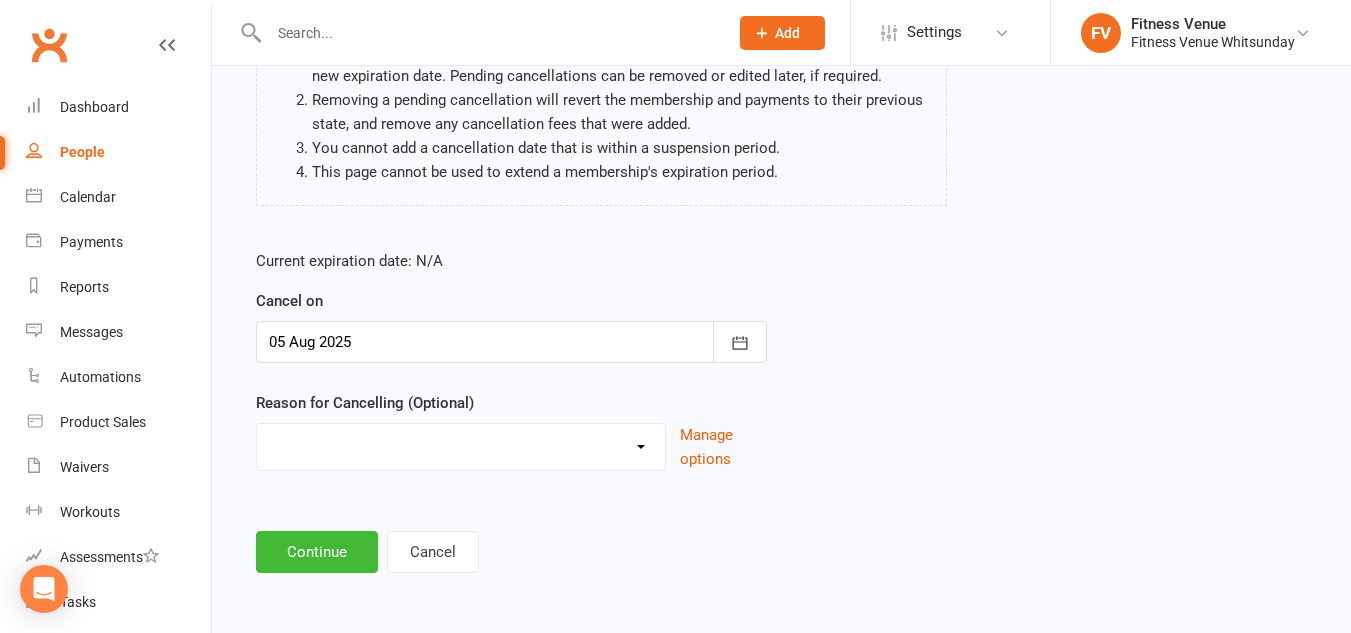 select on "1" 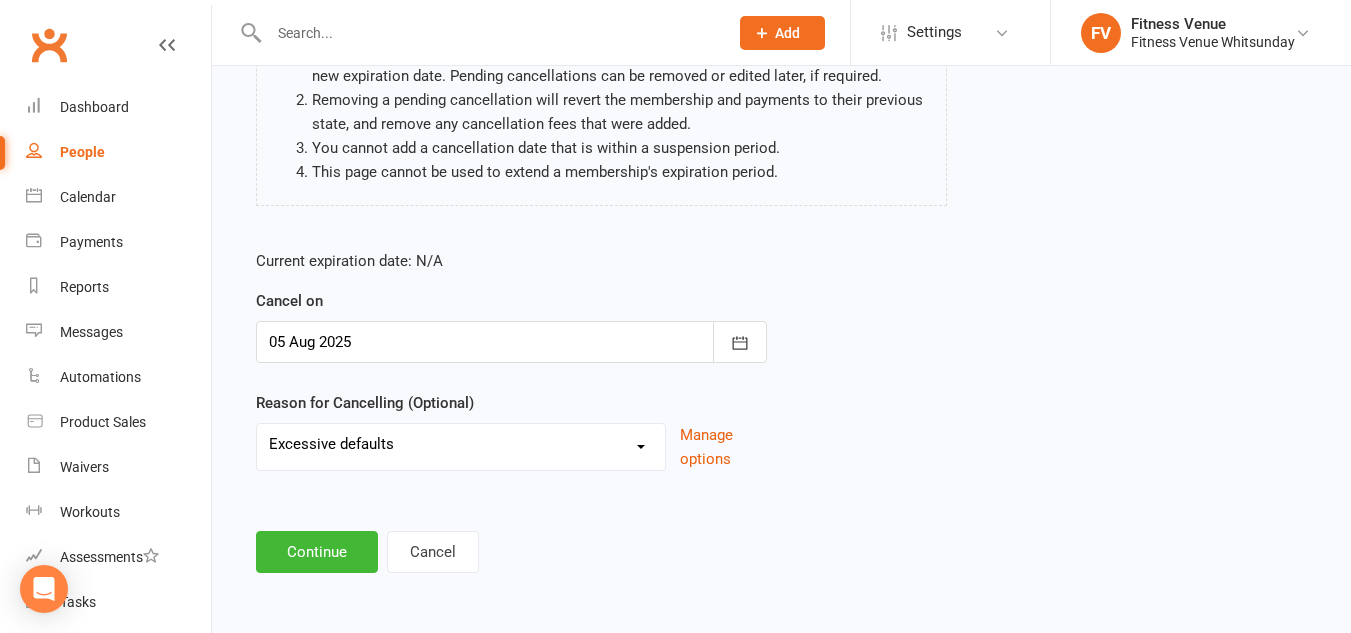 click on "Email request Excessive defaults Holiday Injury Leaving town Other reason" at bounding box center [461, 444] 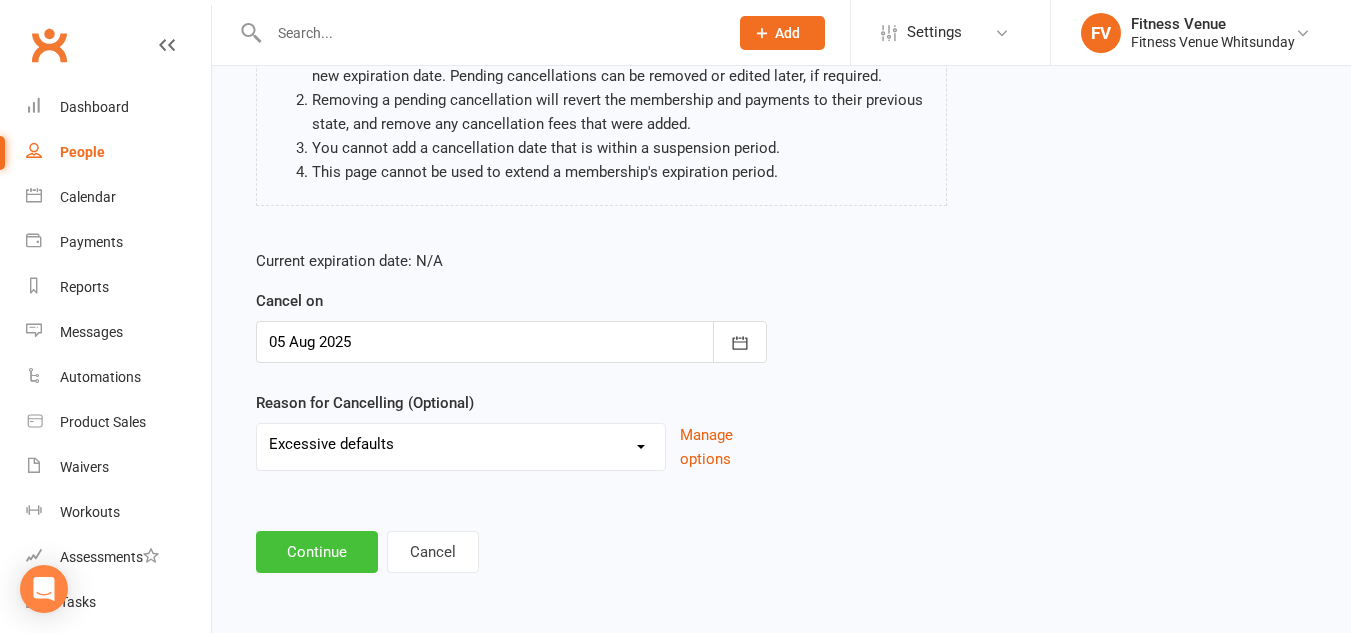 click on "Continue" at bounding box center (317, 552) 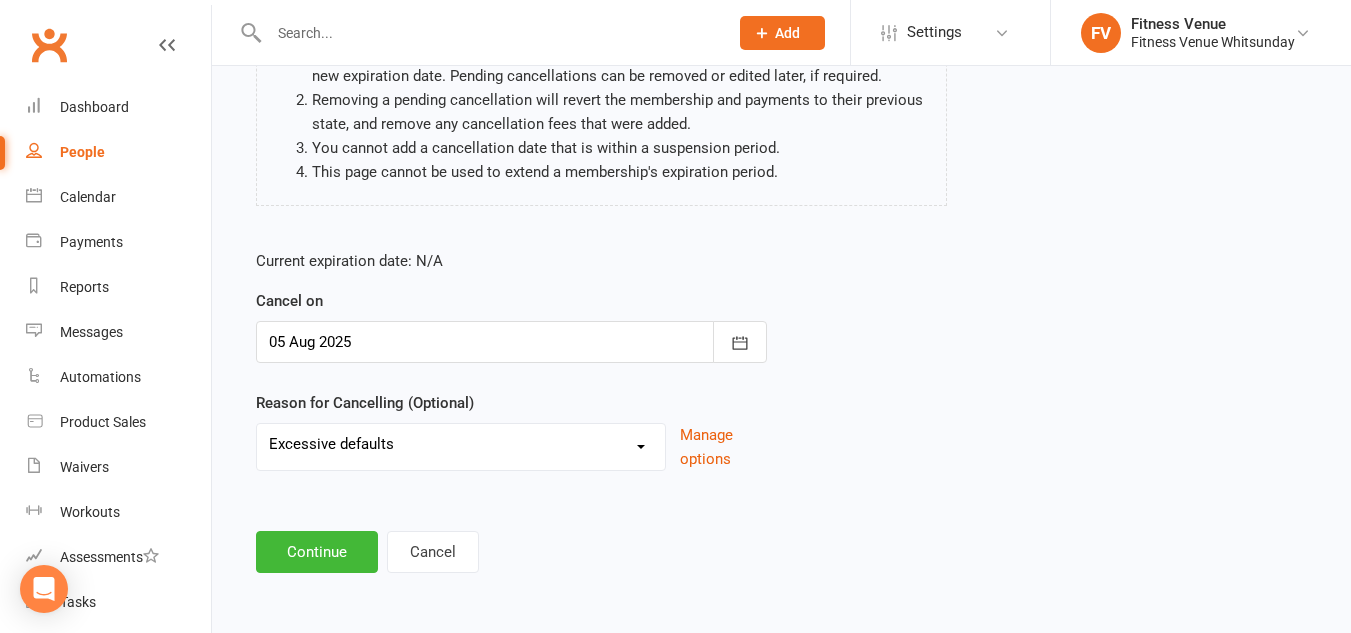 scroll, scrollTop: 0, scrollLeft: 0, axis: both 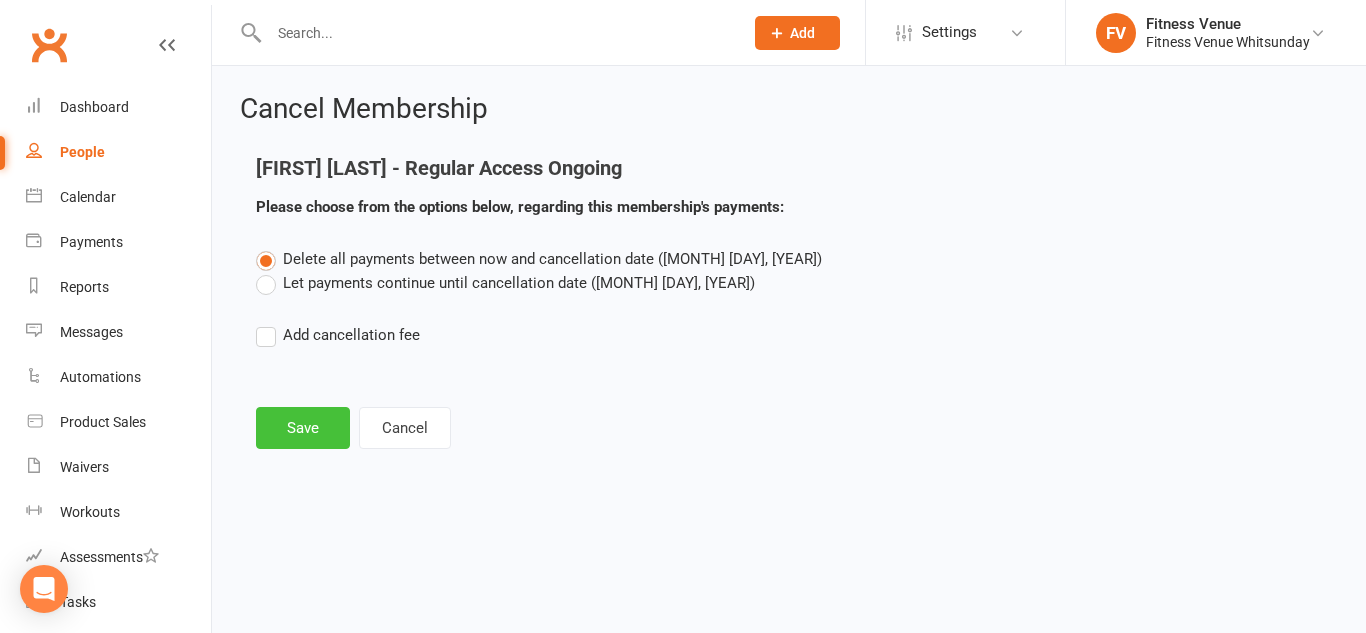 click on "Save" at bounding box center (303, 428) 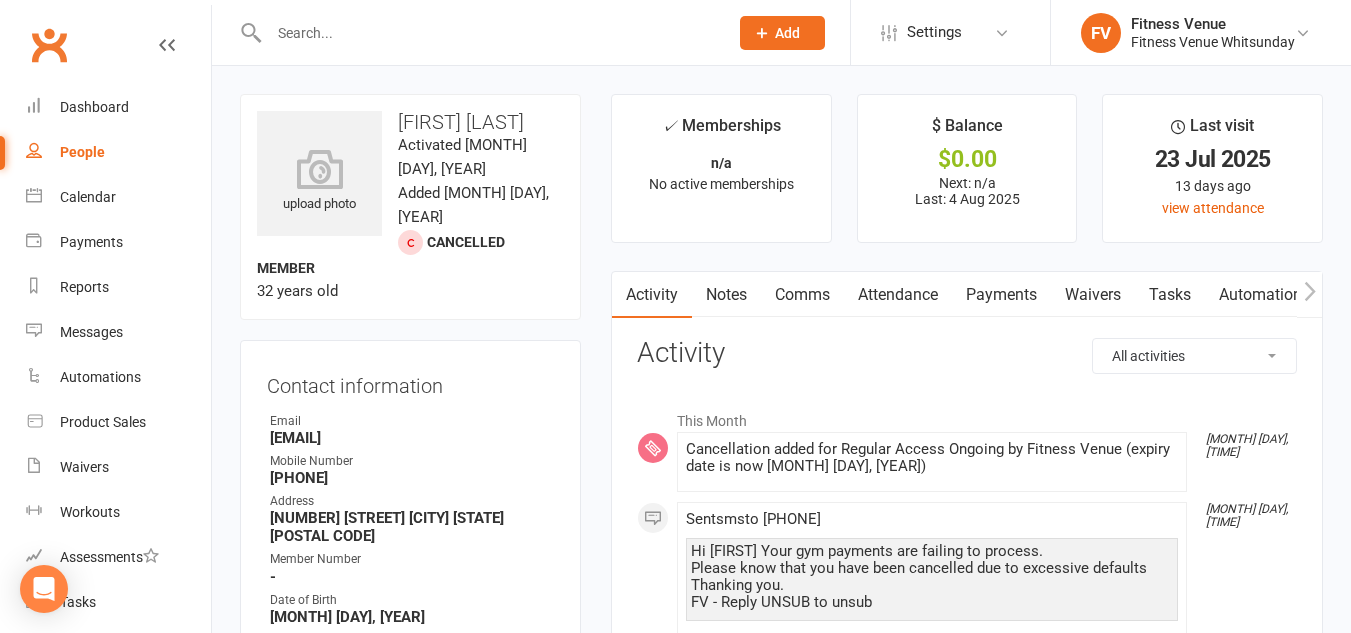 click at bounding box center [488, 33] 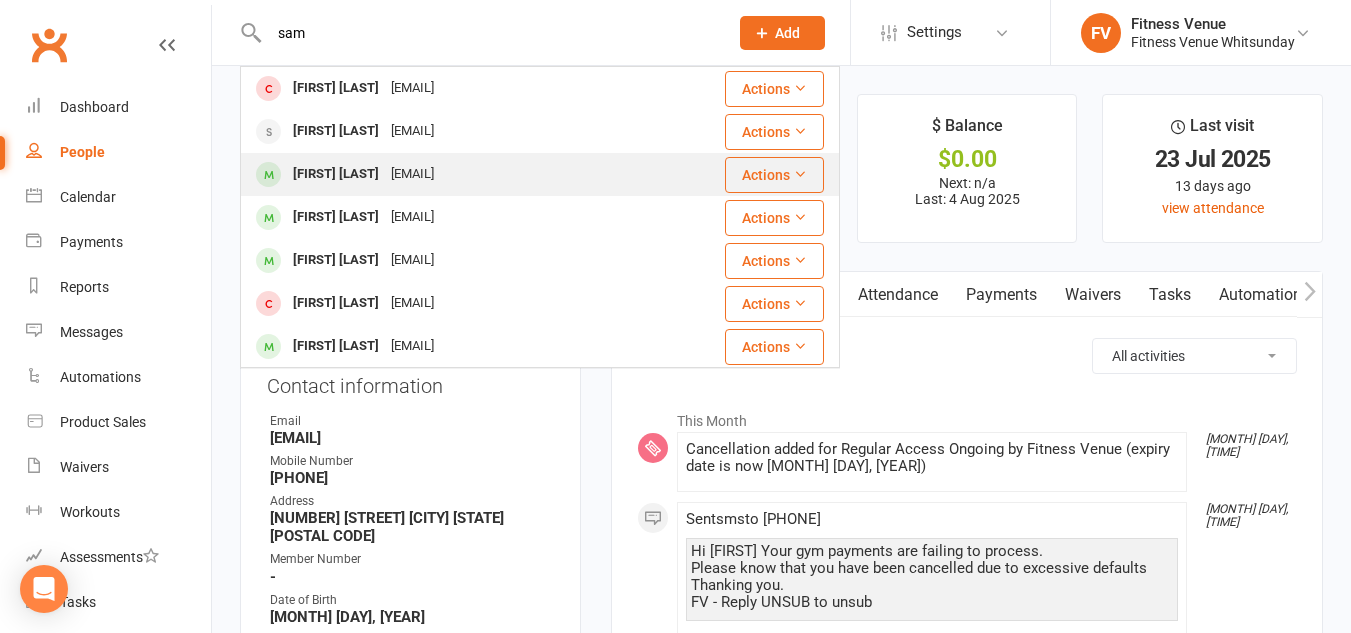 type on "sam" 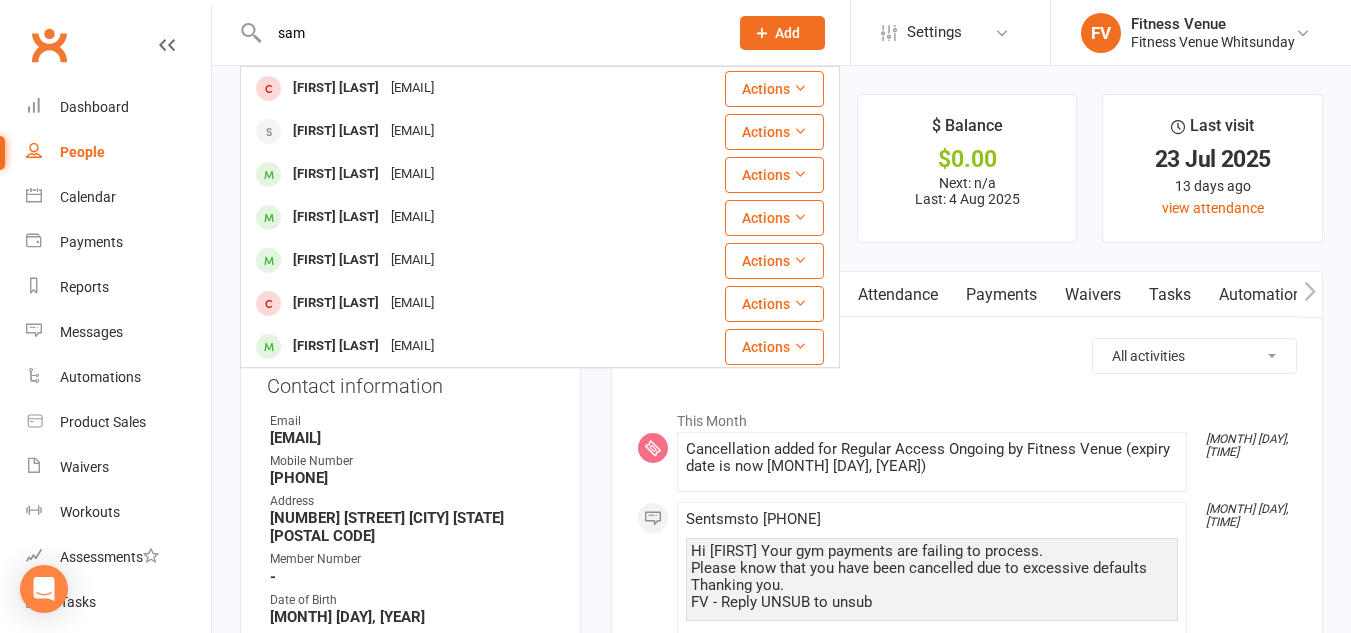 type 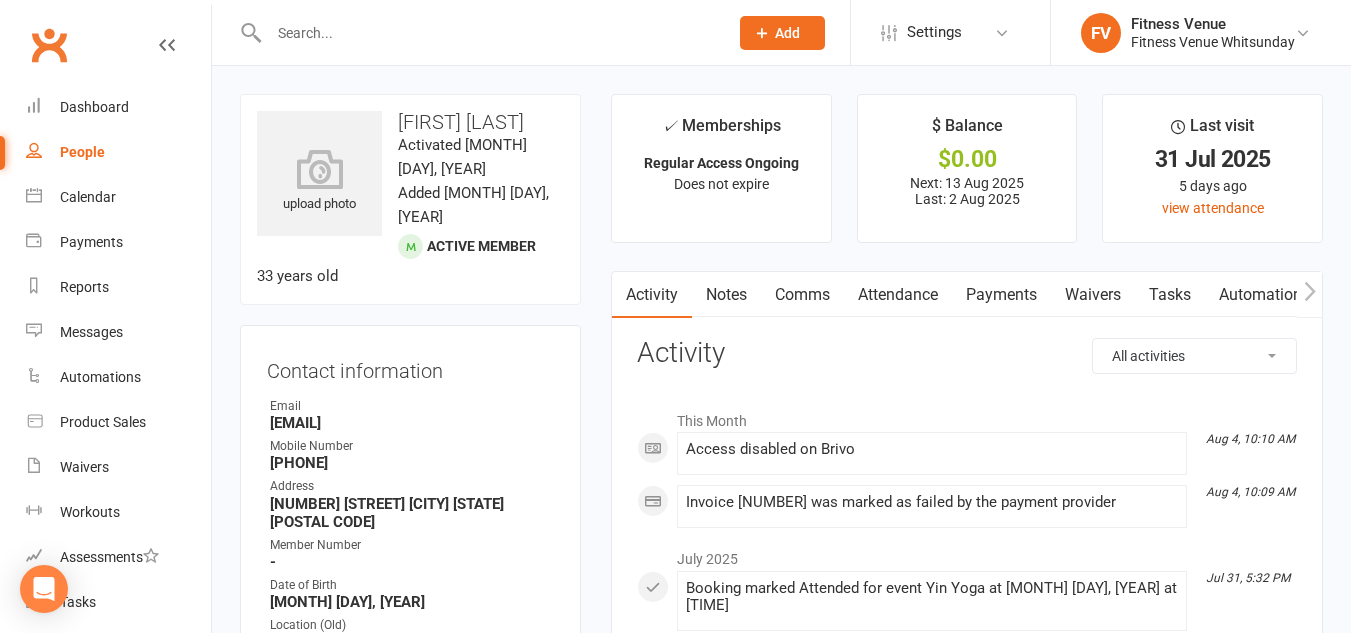 click on "Payments" at bounding box center [1001, 295] 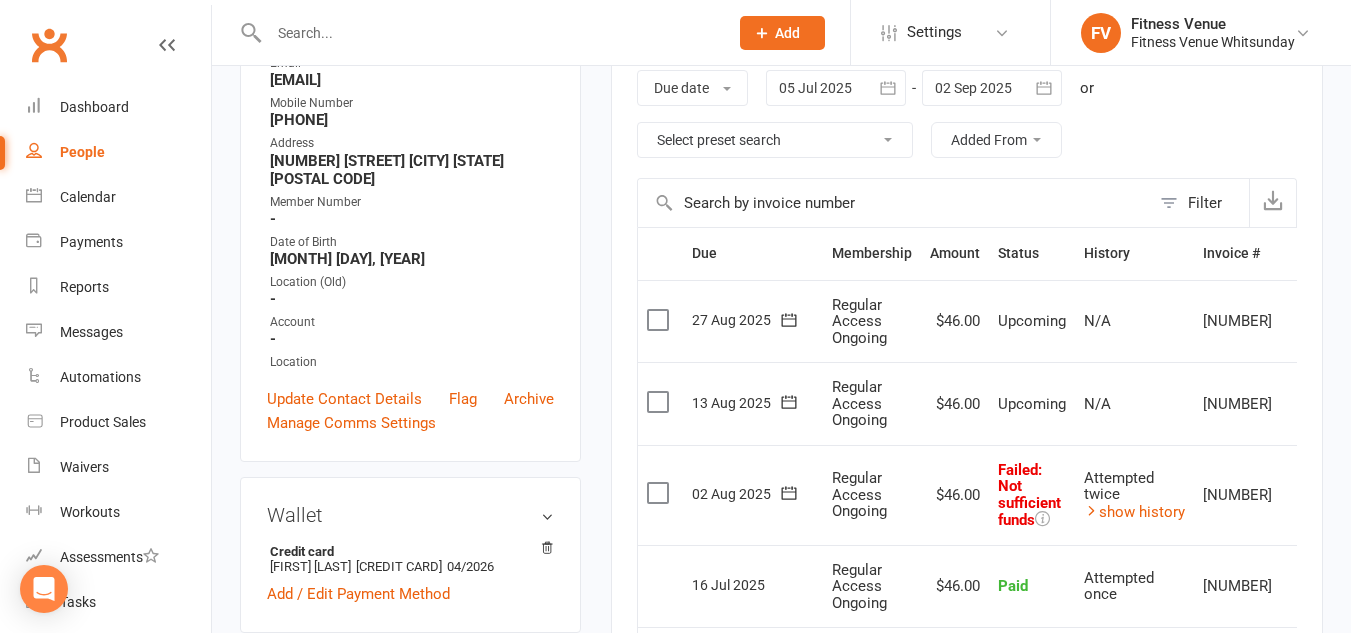 scroll, scrollTop: 100, scrollLeft: 0, axis: vertical 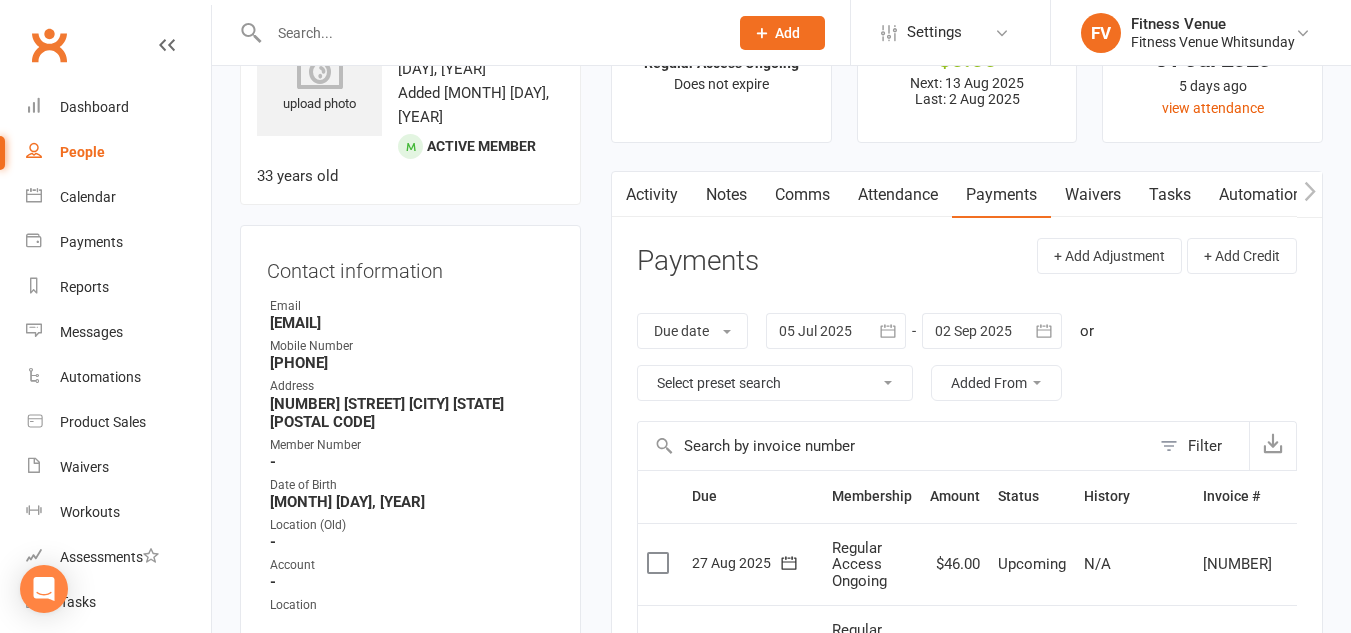 click on "Comms" at bounding box center (802, 195) 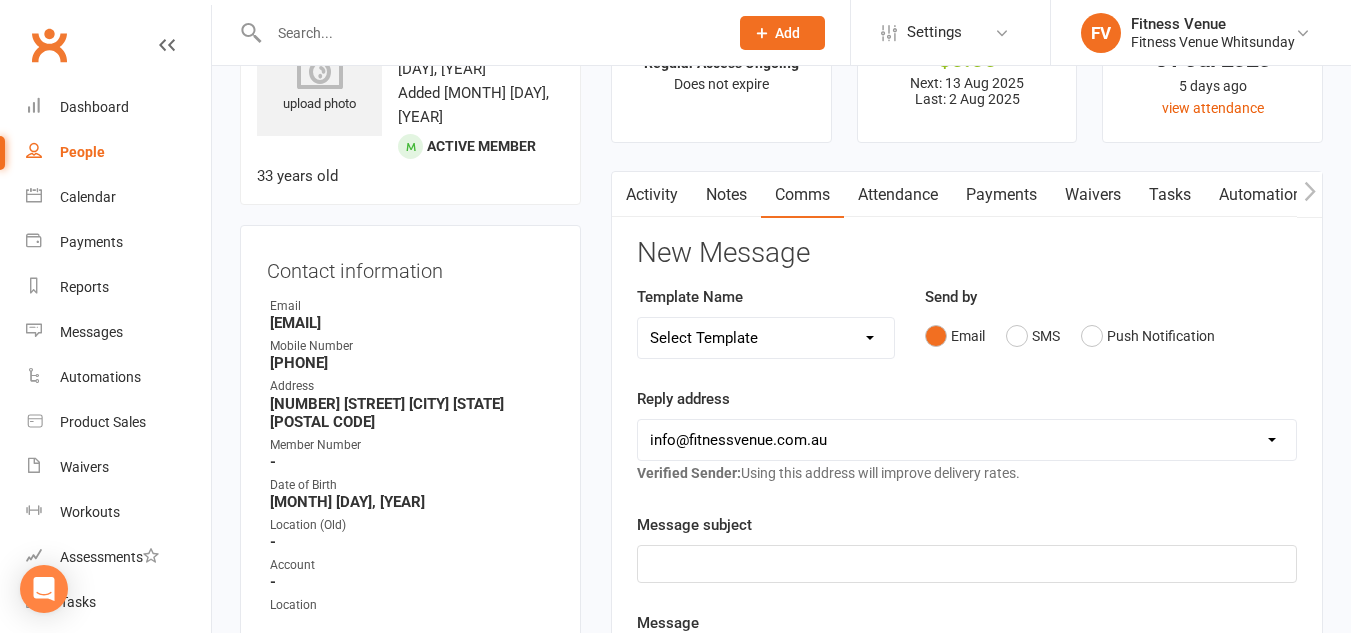 click on "Select Template [SMS] Excessive Defaults [Email] Membership Expiry [SMS] Membership Expiry [SMS] Online Signup [SMS] Payment Failure [Email] Price Increase" at bounding box center [766, 338] 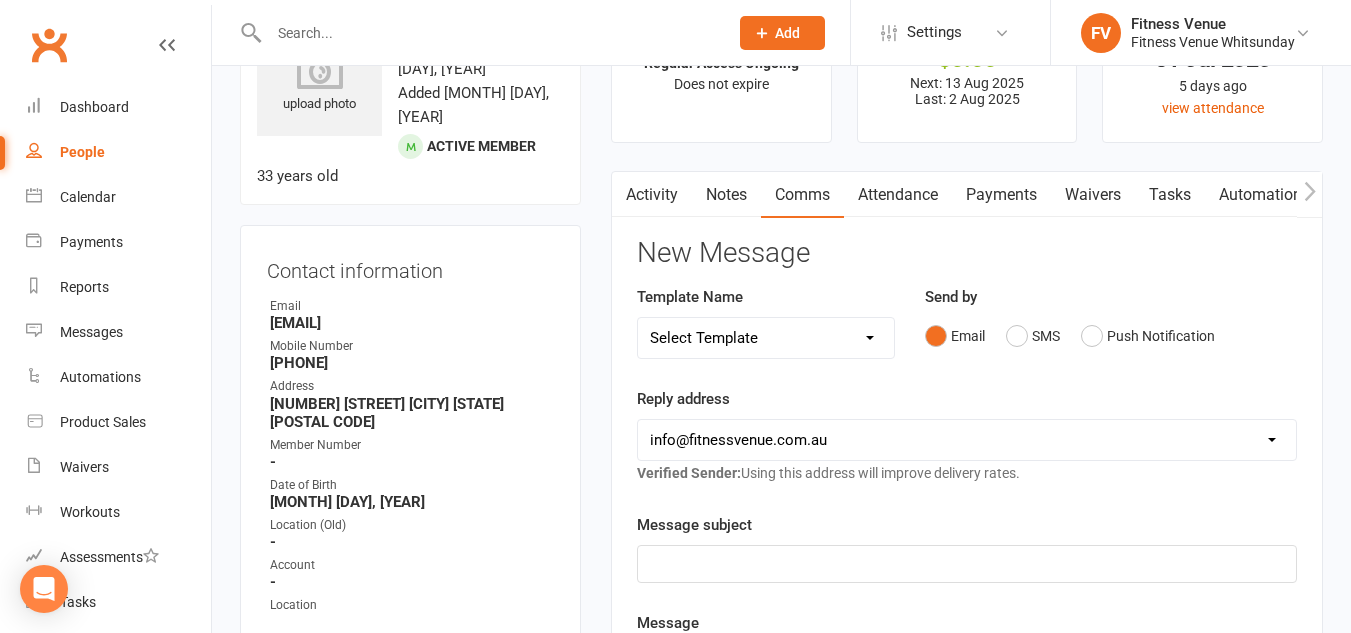 select on "4" 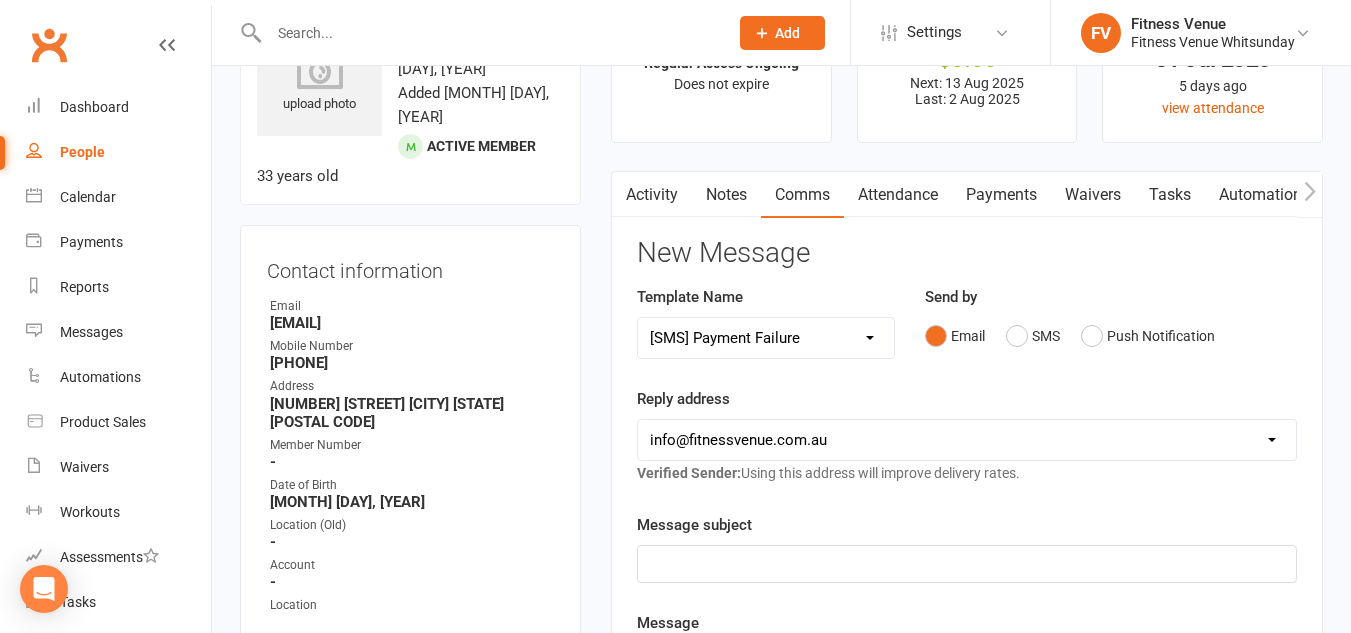 click on "Select Template [SMS] Excessive Defaults [Email] Membership Expiry [SMS] Membership Expiry [SMS] Online Signup [SMS] Payment Failure [Email] Price Increase" at bounding box center [766, 338] 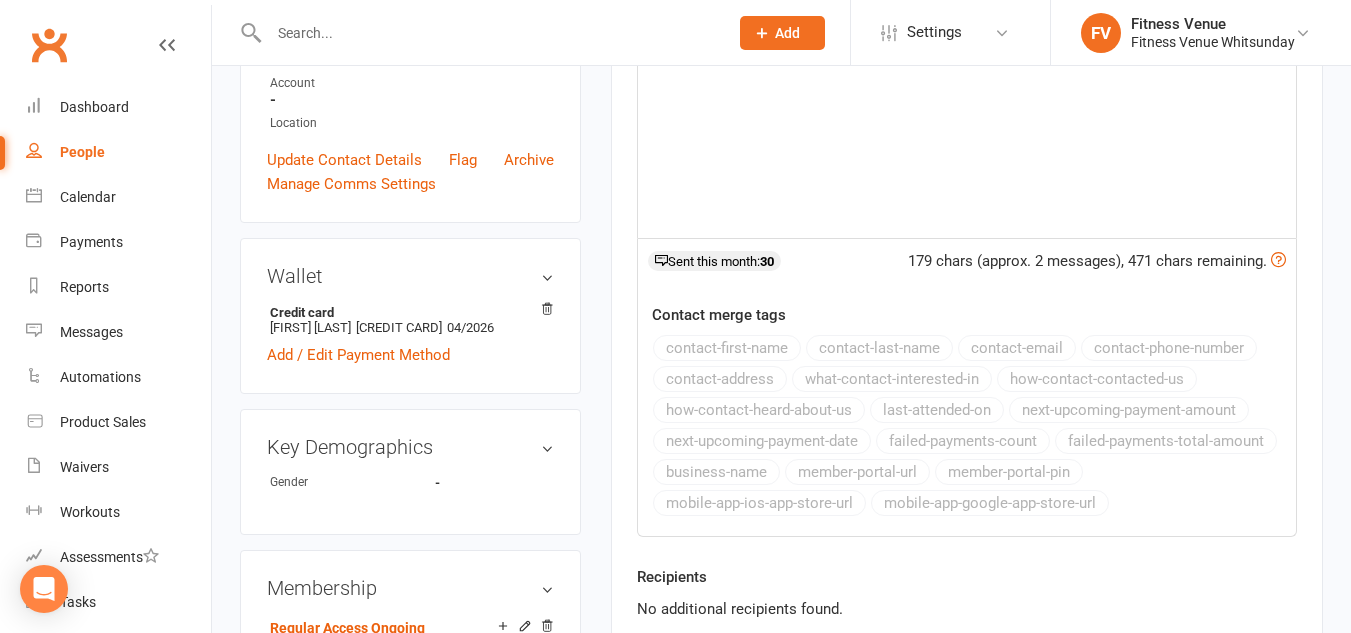 scroll, scrollTop: 800, scrollLeft: 0, axis: vertical 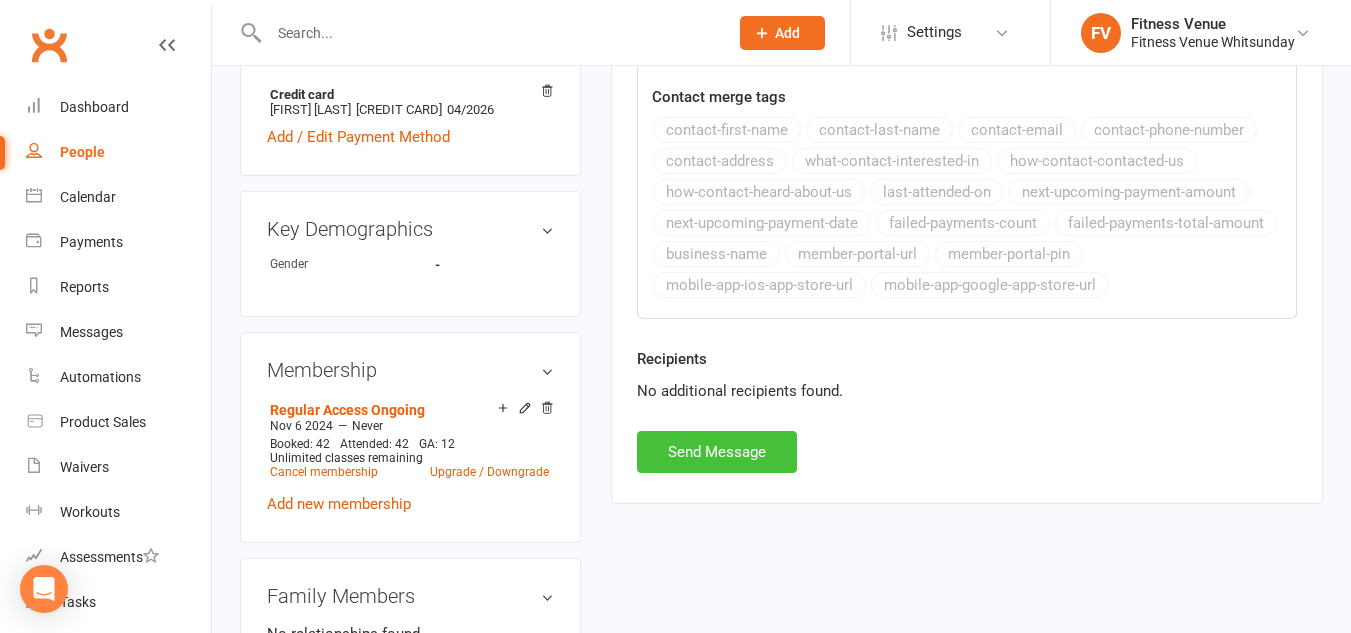 click on "Send Message" at bounding box center (717, 452) 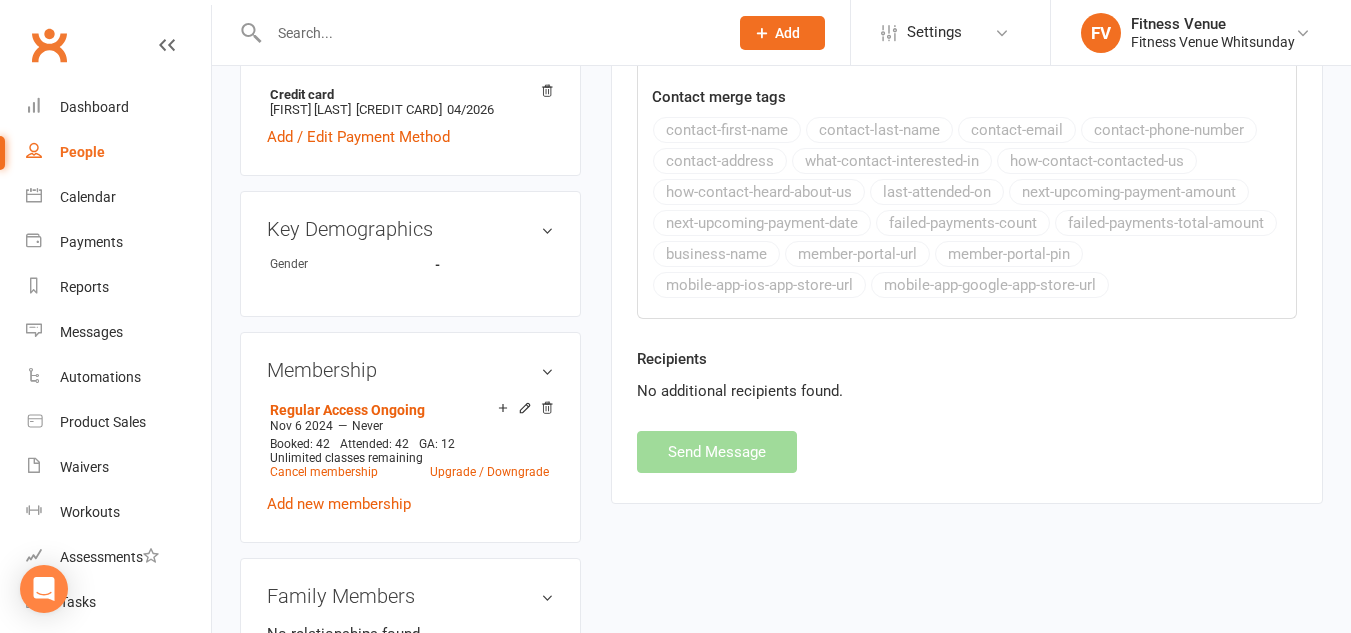 select 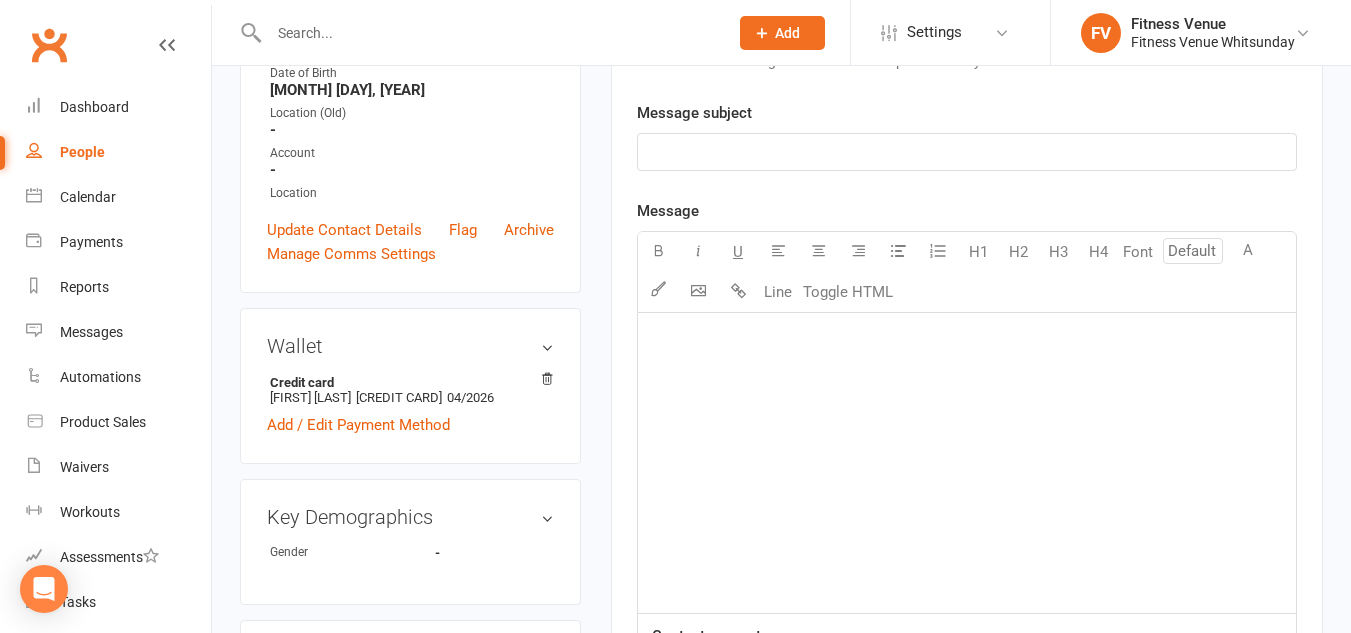 scroll, scrollTop: 500, scrollLeft: 0, axis: vertical 